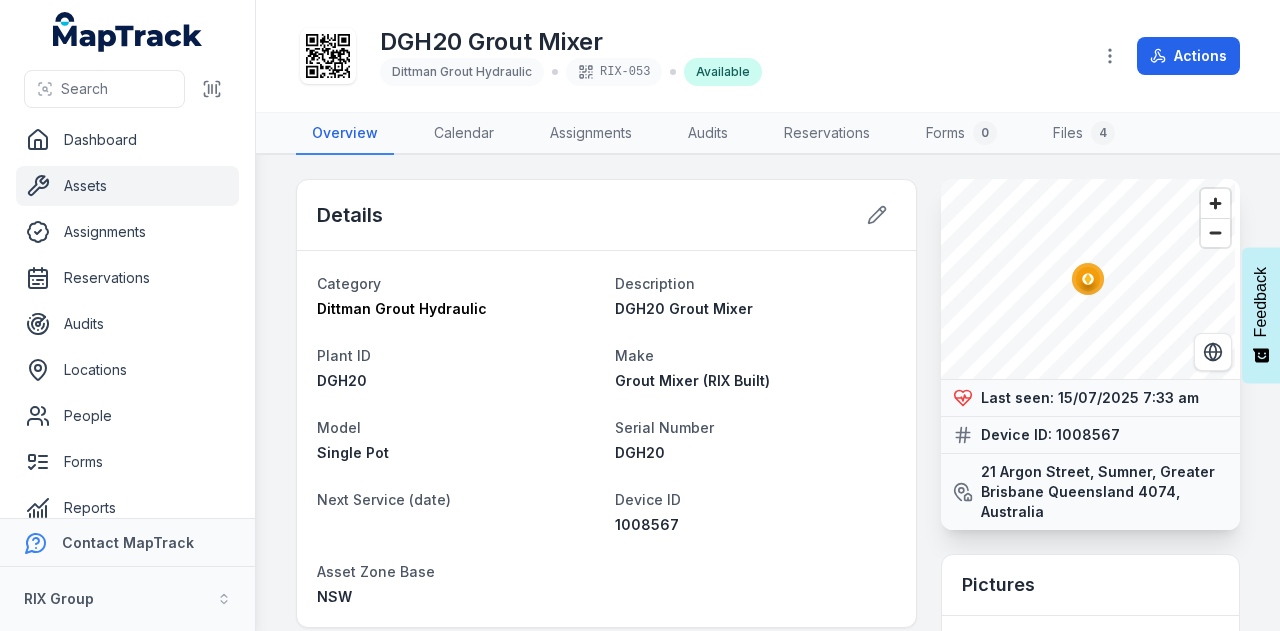 scroll, scrollTop: 0, scrollLeft: 0, axis: both 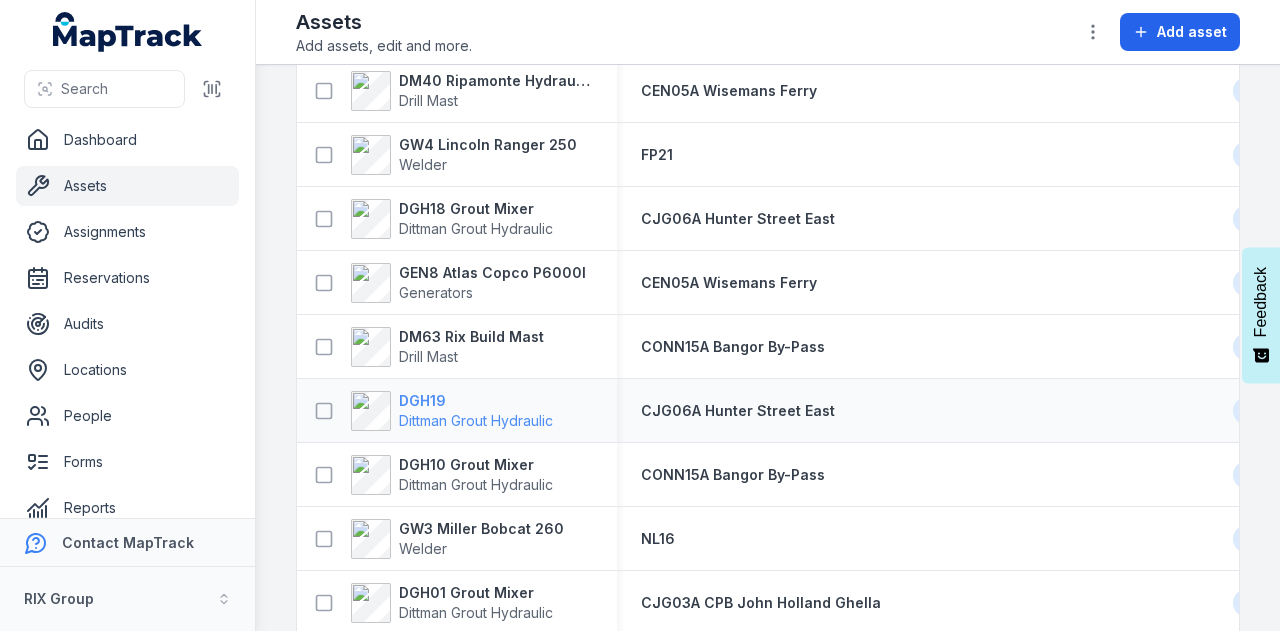 click on "DGH19" at bounding box center (476, 401) 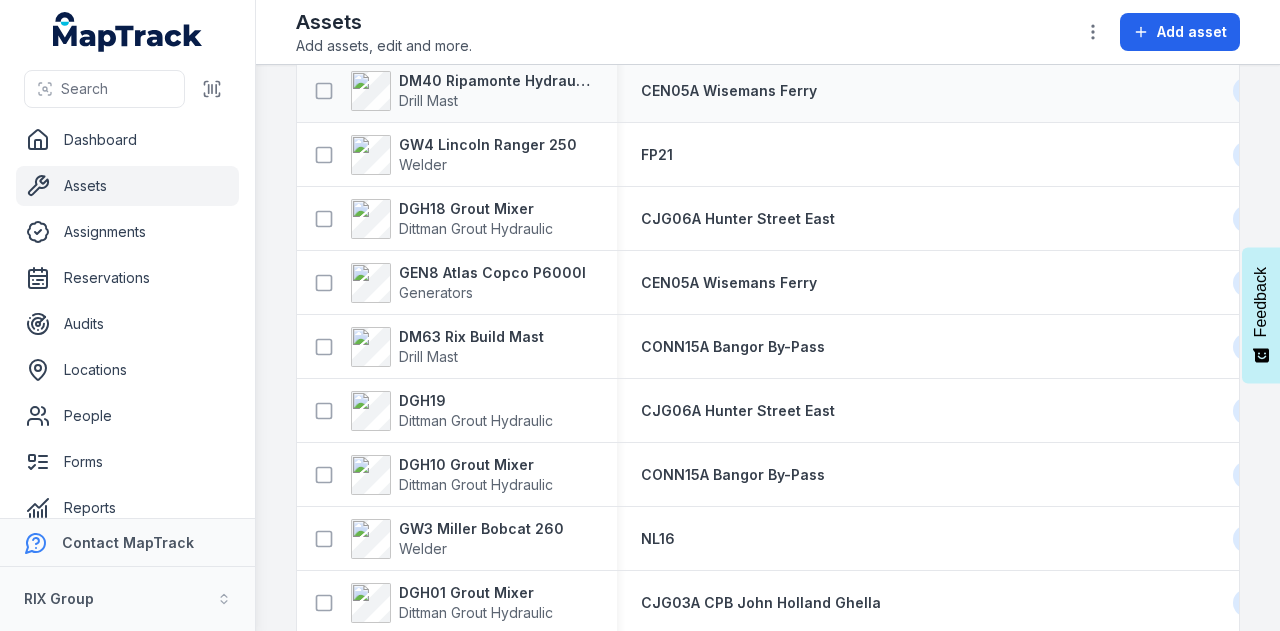 scroll, scrollTop: 1200, scrollLeft: 0, axis: vertical 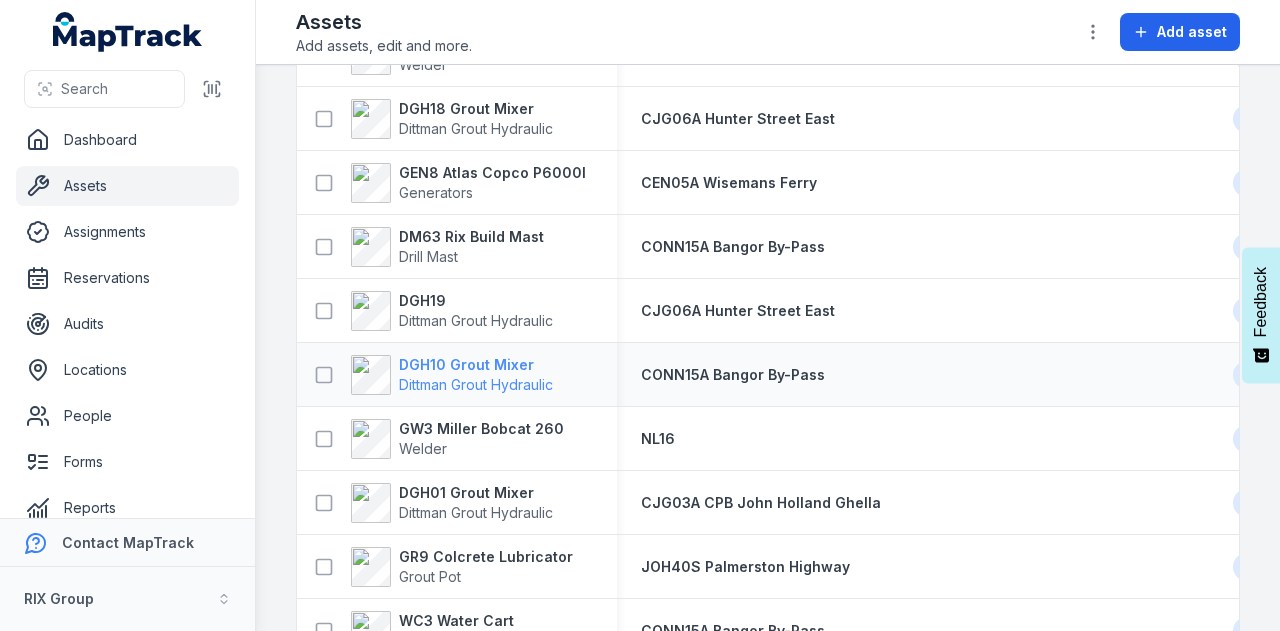 click on "DGH10 Grout Mixer" at bounding box center (476, 365) 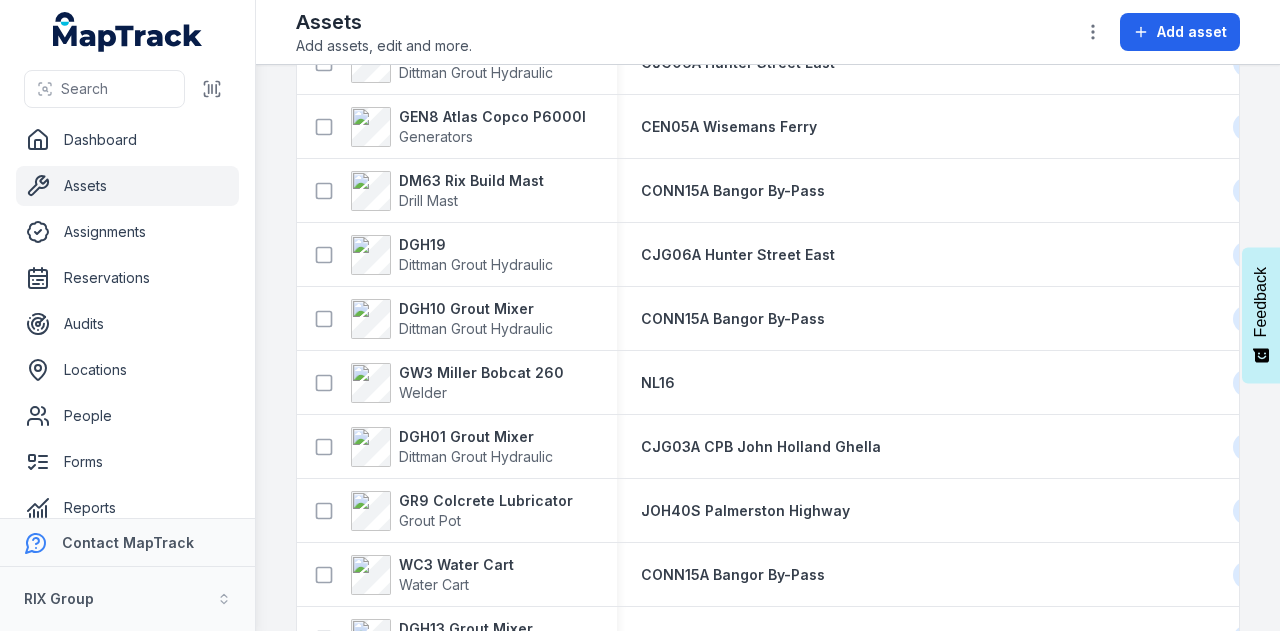scroll, scrollTop: 1300, scrollLeft: 0, axis: vertical 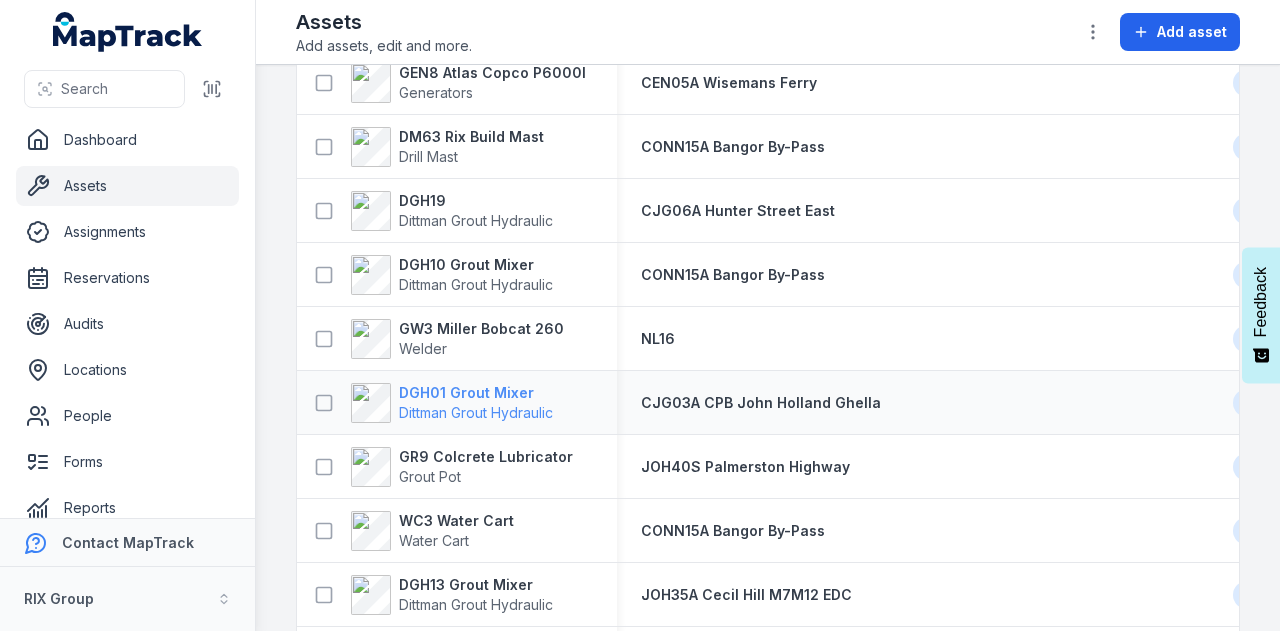 click on "DGH01 Grout Mixer" at bounding box center (476, 393) 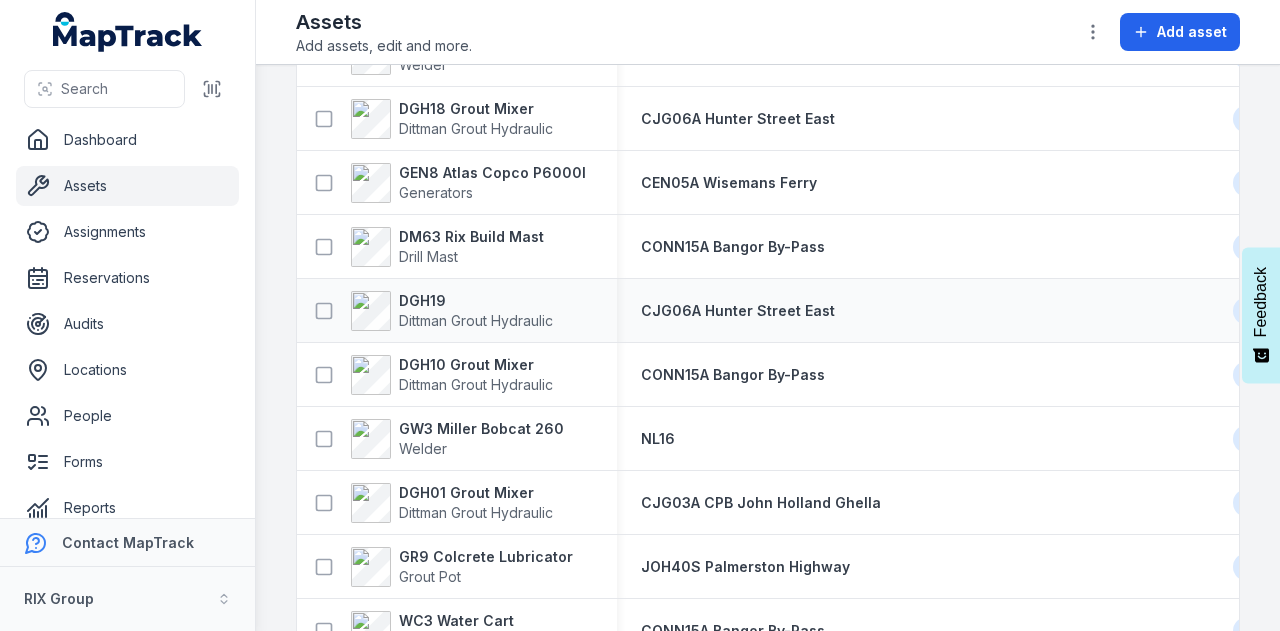 scroll, scrollTop: 1300, scrollLeft: 0, axis: vertical 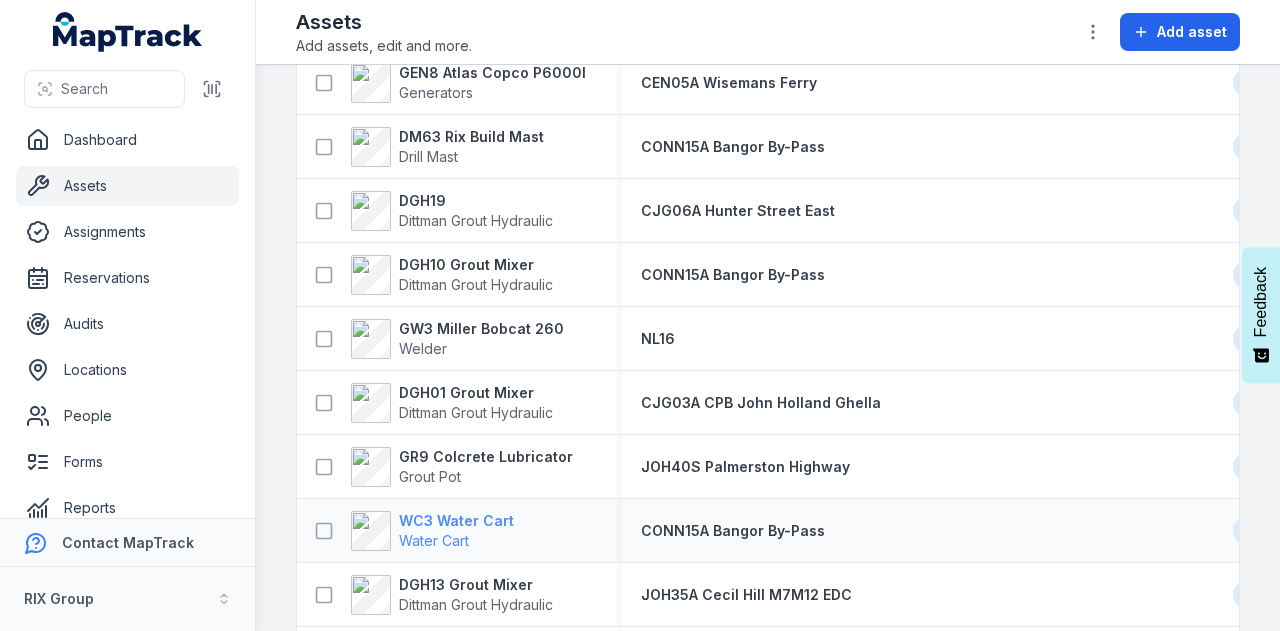 click on "WC3 Water Cart" at bounding box center [456, 521] 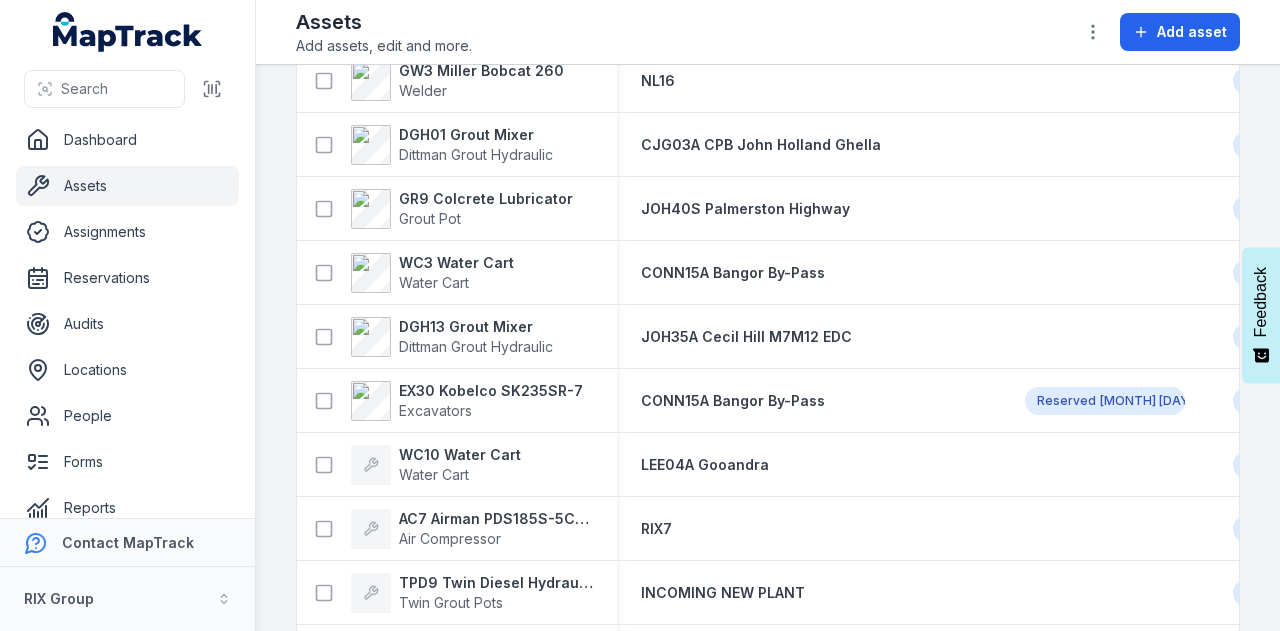 scroll, scrollTop: 1600, scrollLeft: 0, axis: vertical 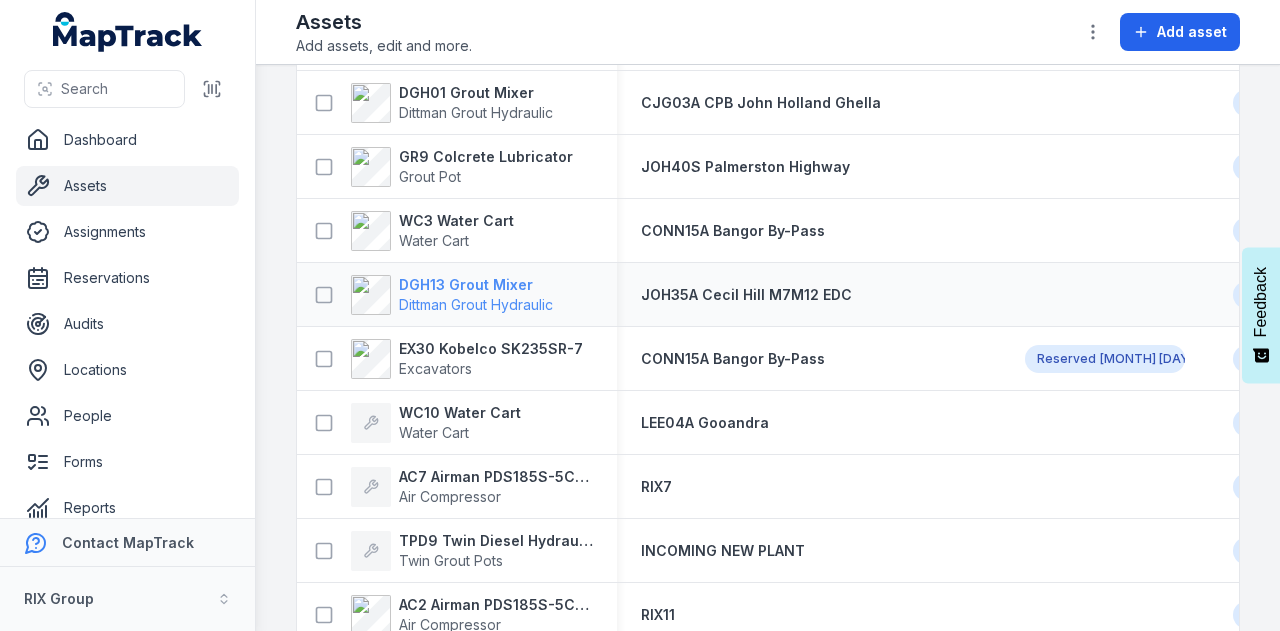 click on "DGH13 Grout Mixer" at bounding box center (476, 285) 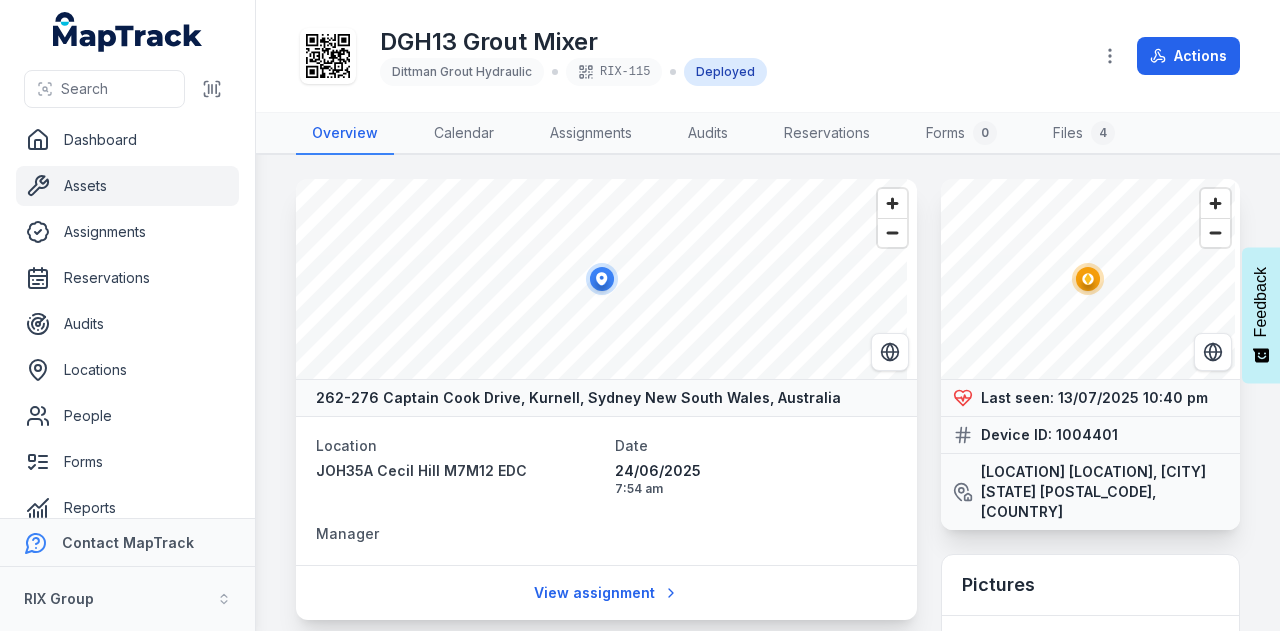 scroll, scrollTop: 300, scrollLeft: 0, axis: vertical 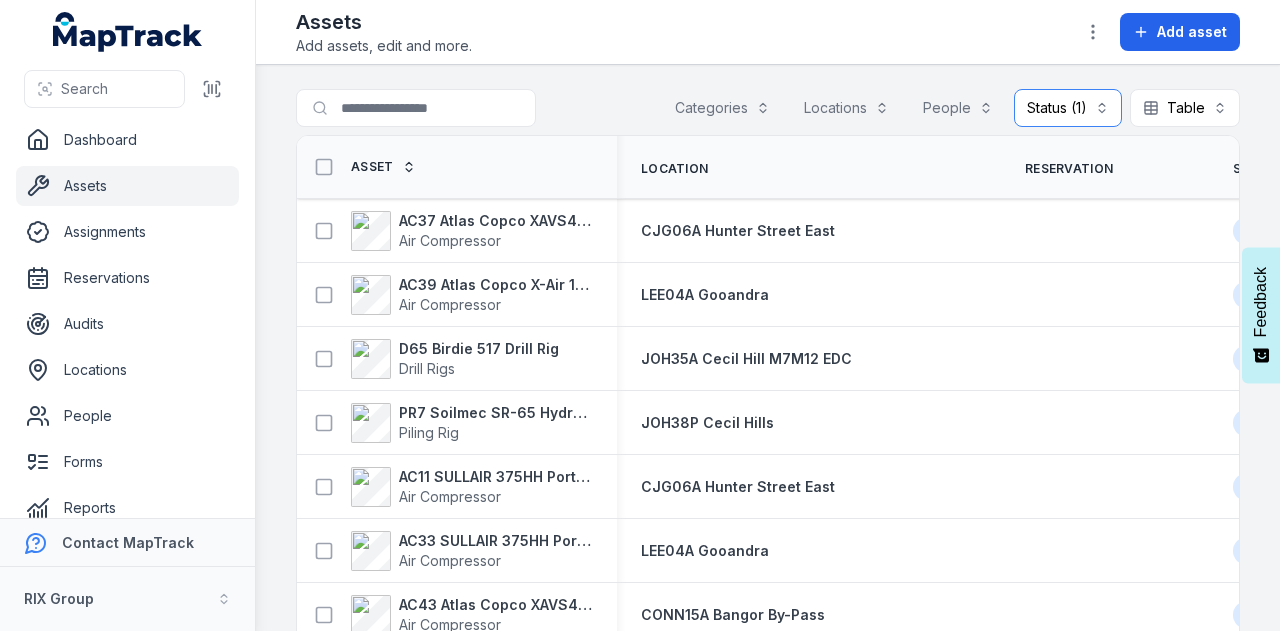 click on "Status (1) ********" at bounding box center (1068, 108) 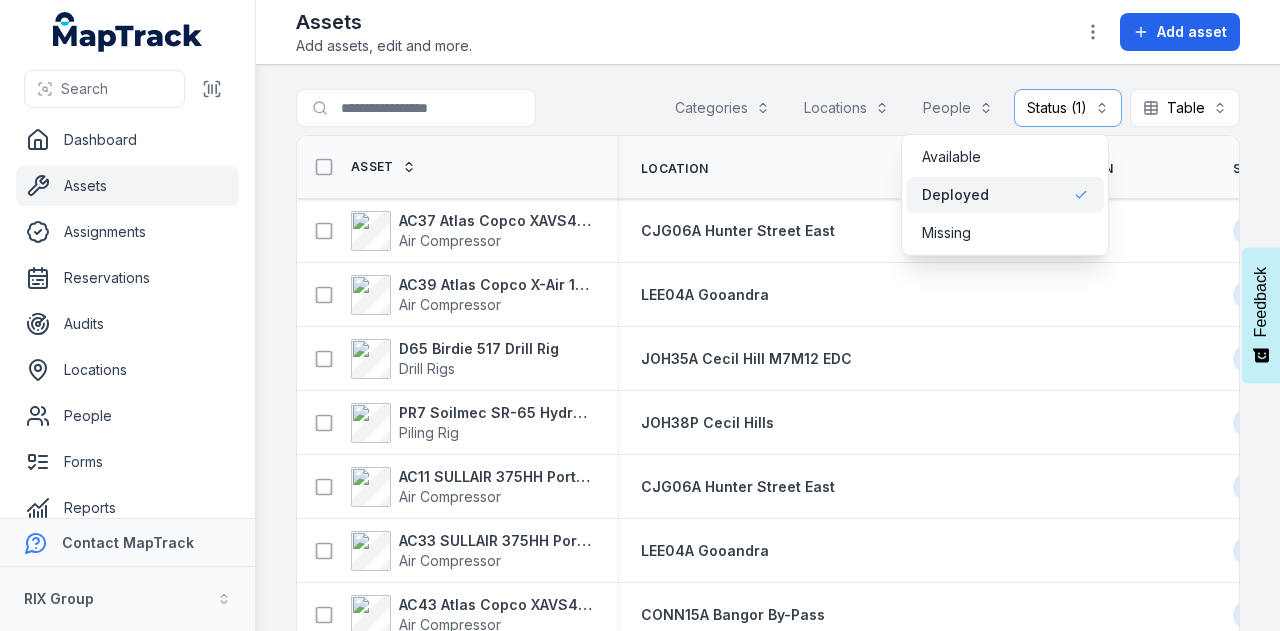 click on "Deployed" at bounding box center (1005, 195) 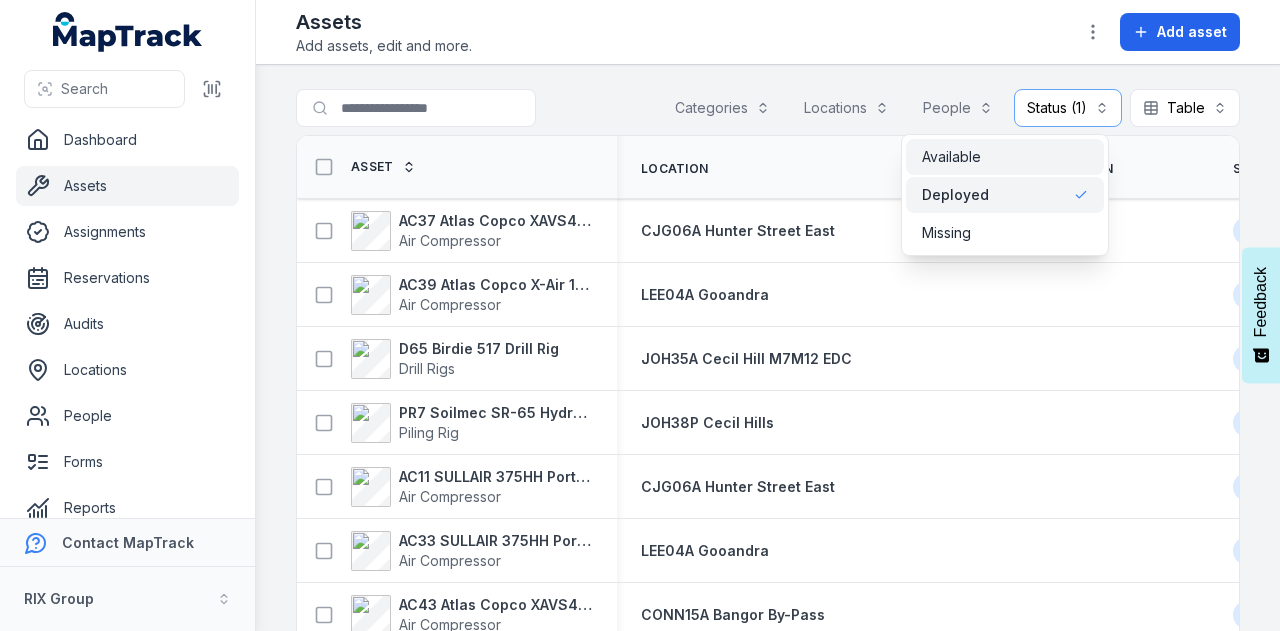 click on "Available" at bounding box center [951, 157] 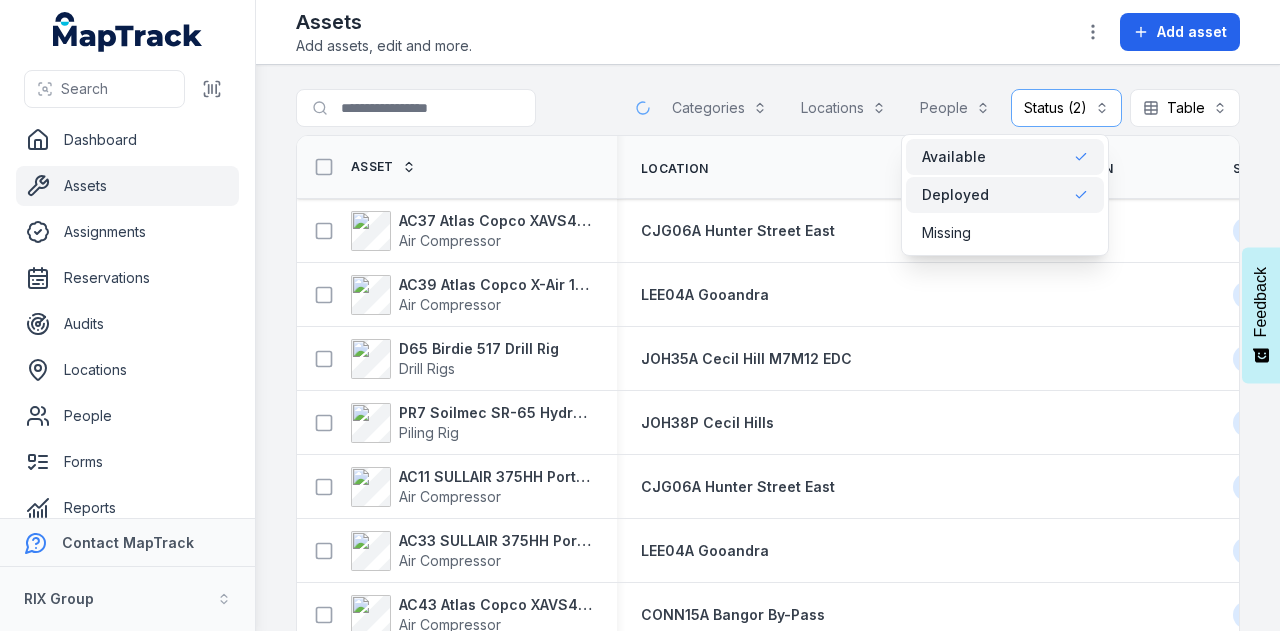 click on "Deployed" at bounding box center [955, 195] 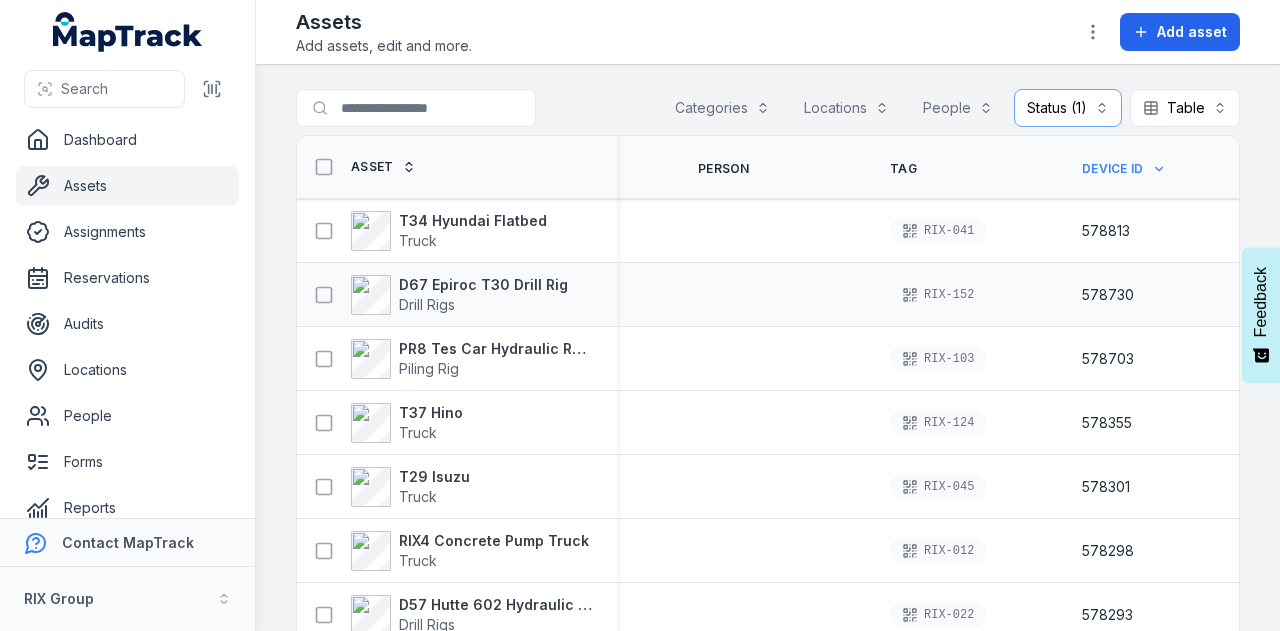 scroll, scrollTop: 0, scrollLeft: 544, axis: horizontal 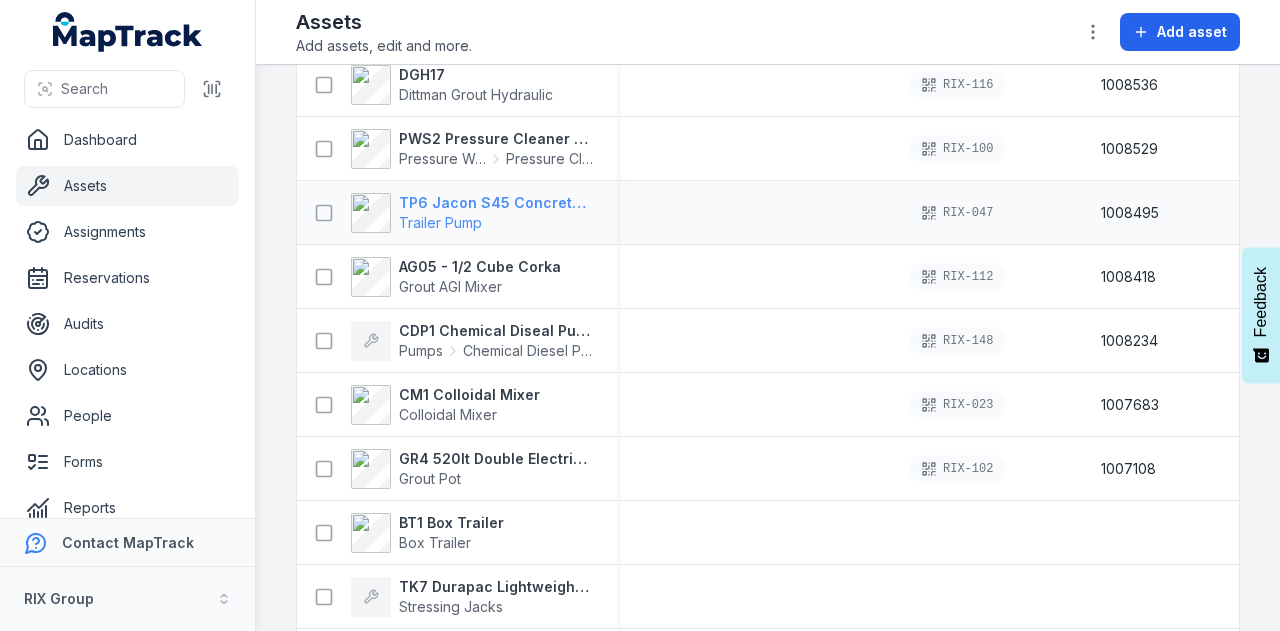 click on "TP6 Jacon S45 Concrete Pump" at bounding box center [496, 203] 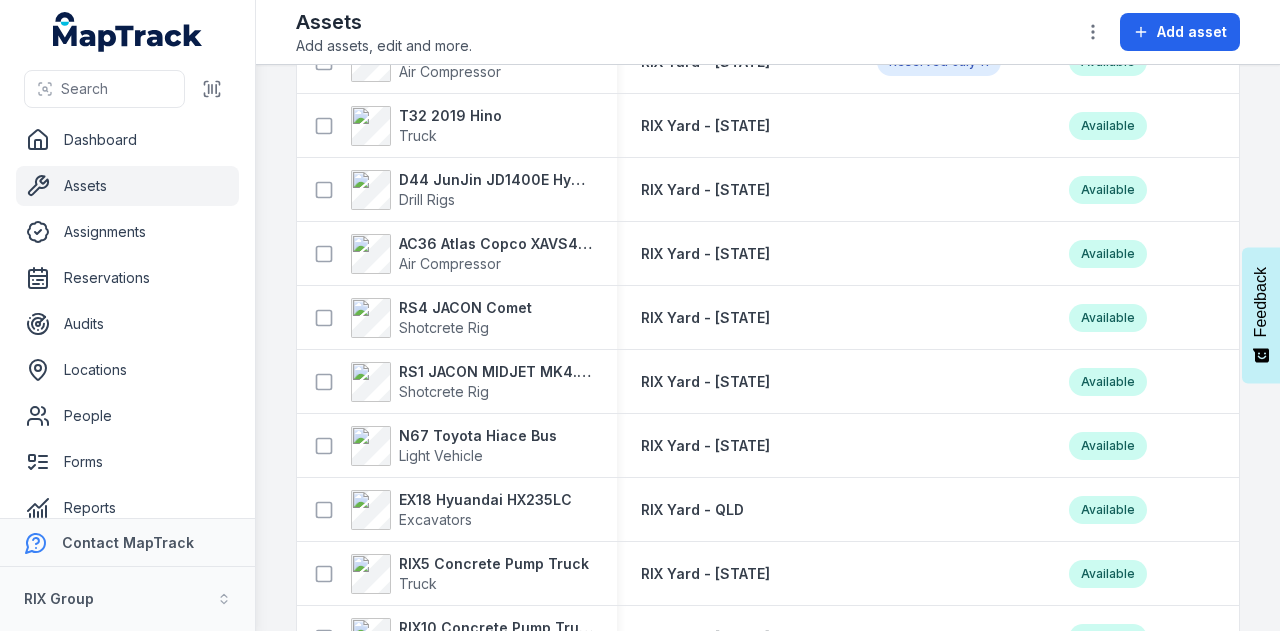 scroll, scrollTop: 886, scrollLeft: 0, axis: vertical 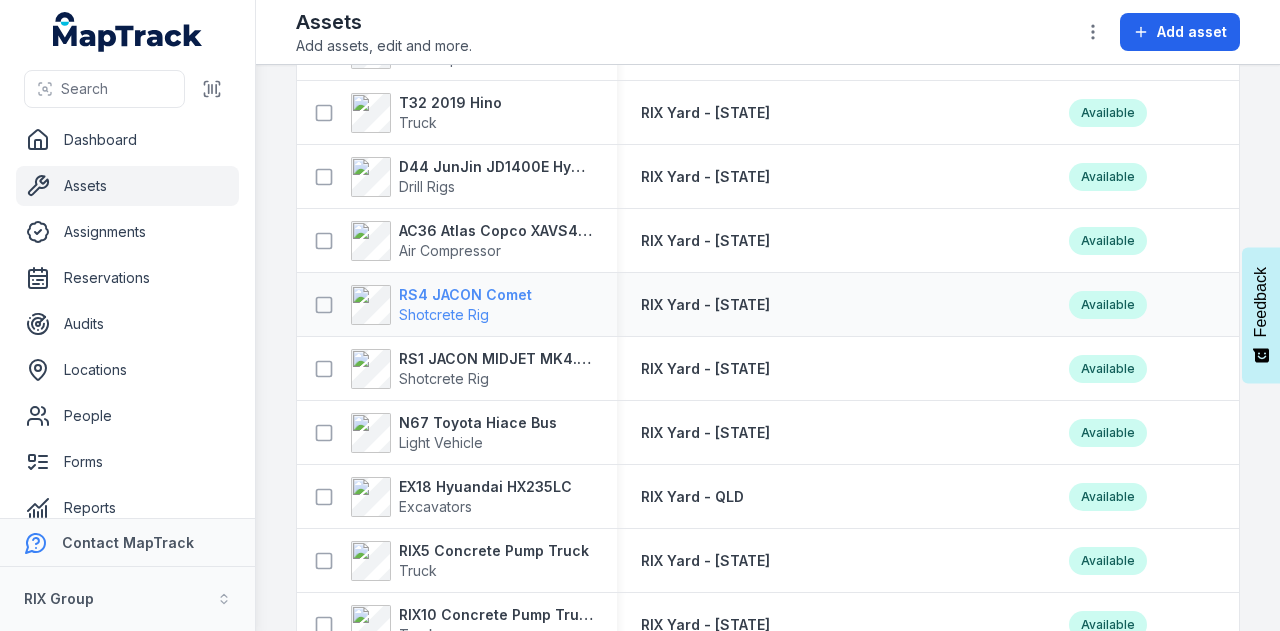 click on "RS4 JACON Comet" at bounding box center [465, 295] 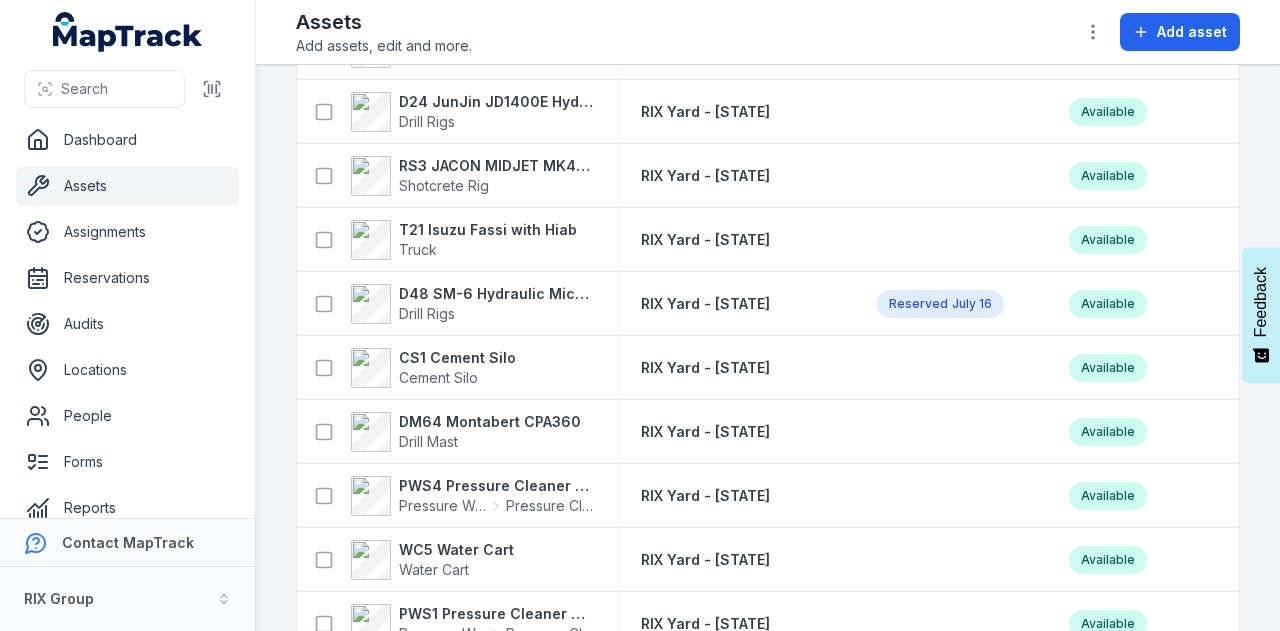 scroll, scrollTop: 1465, scrollLeft: 0, axis: vertical 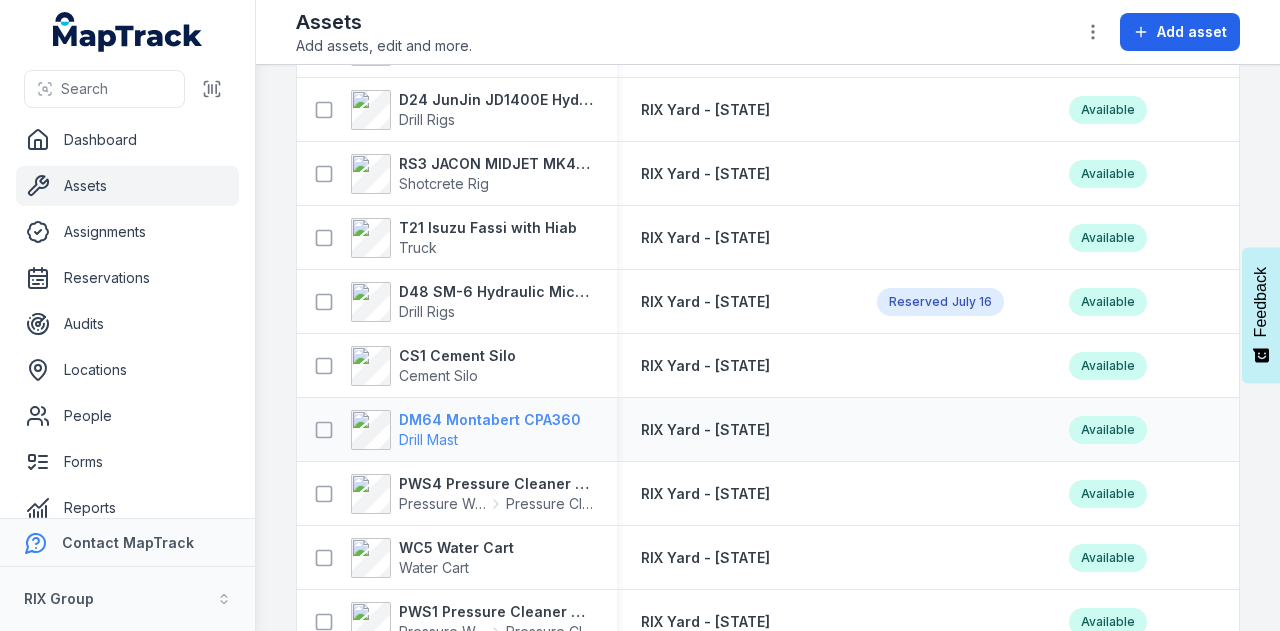 click on "DM64 Montabert CPA360" at bounding box center [490, 420] 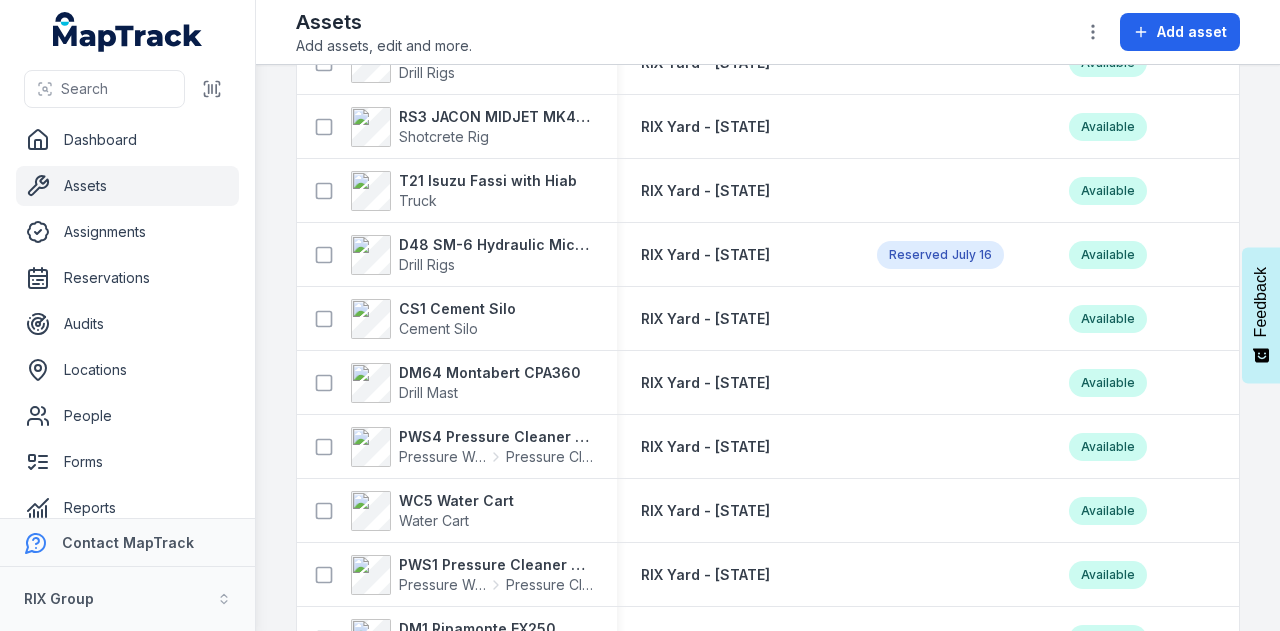 scroll, scrollTop: 1534, scrollLeft: 0, axis: vertical 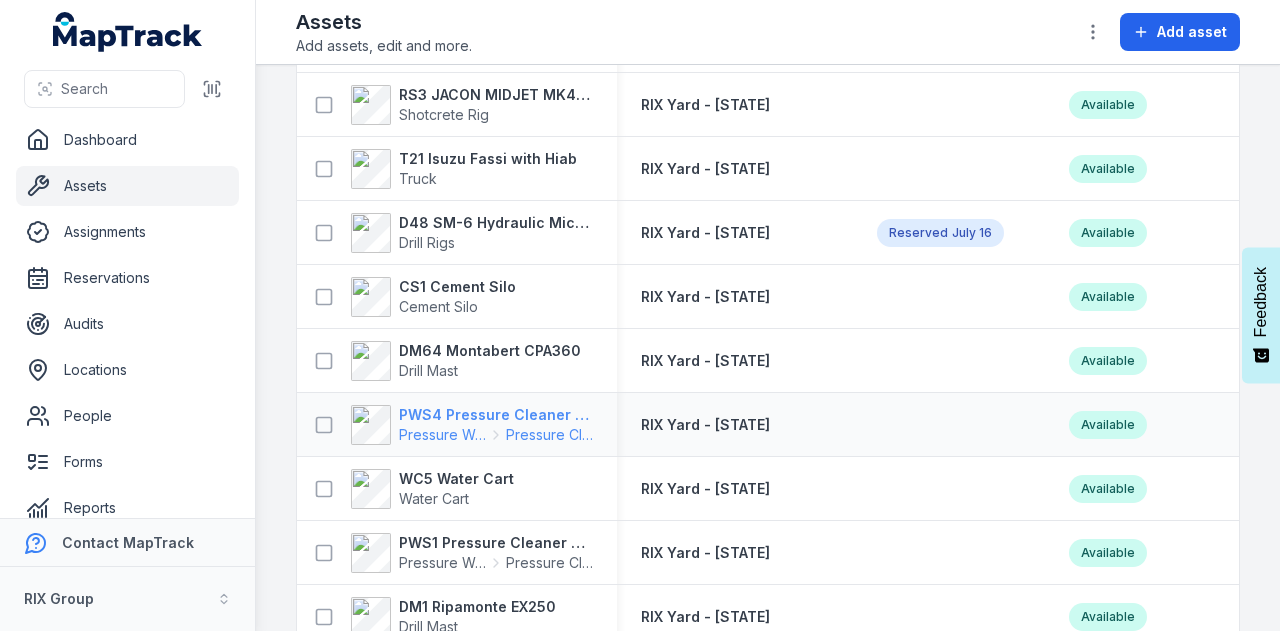 click on "PWS4 Pressure Cleaner Skid Mounted" at bounding box center (496, 415) 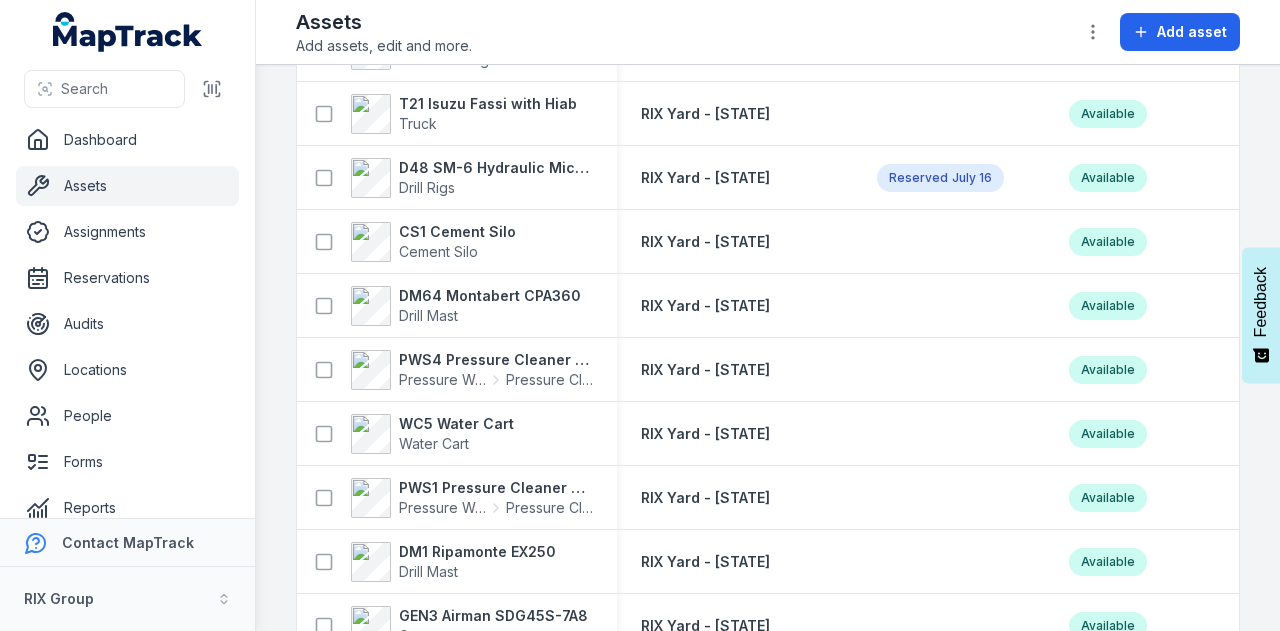 scroll, scrollTop: 1600, scrollLeft: 0, axis: vertical 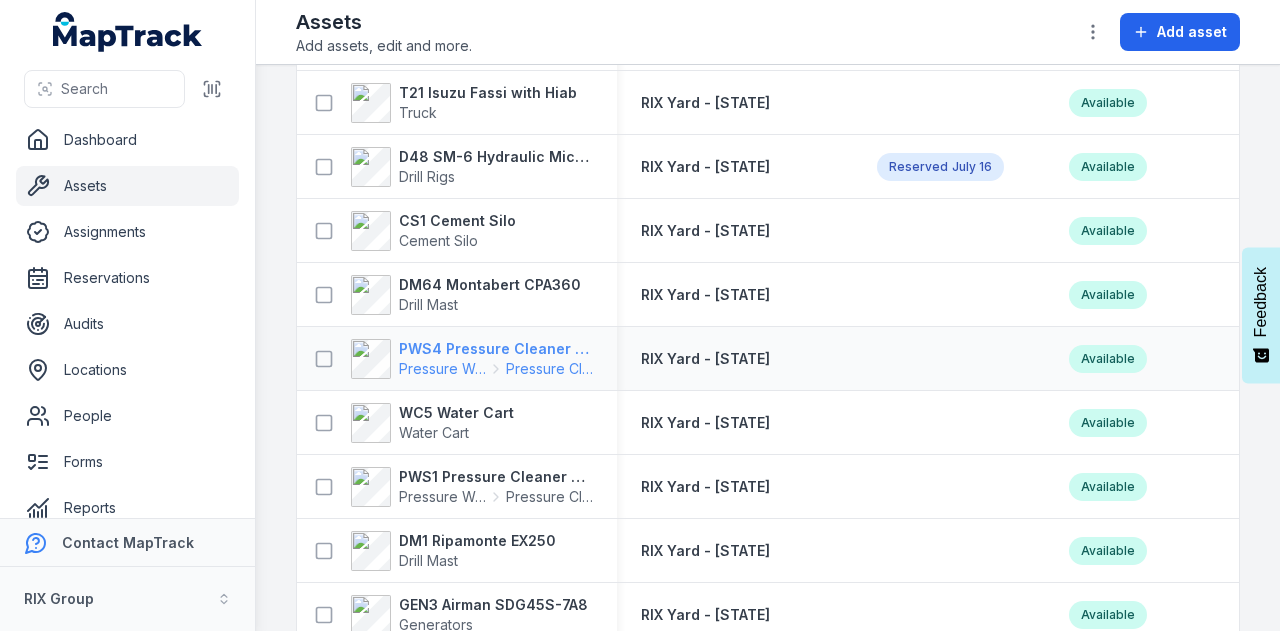 click on "PWS4 Pressure Cleaner Skid Mounted" at bounding box center (496, 349) 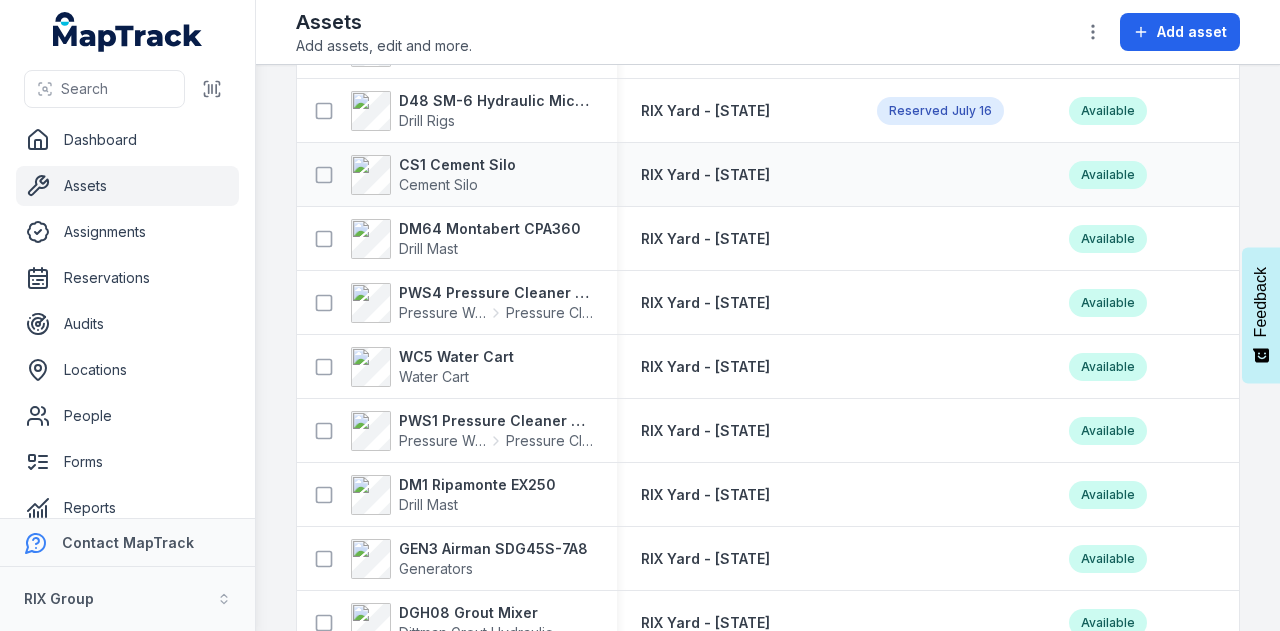 scroll, scrollTop: 1700, scrollLeft: 0, axis: vertical 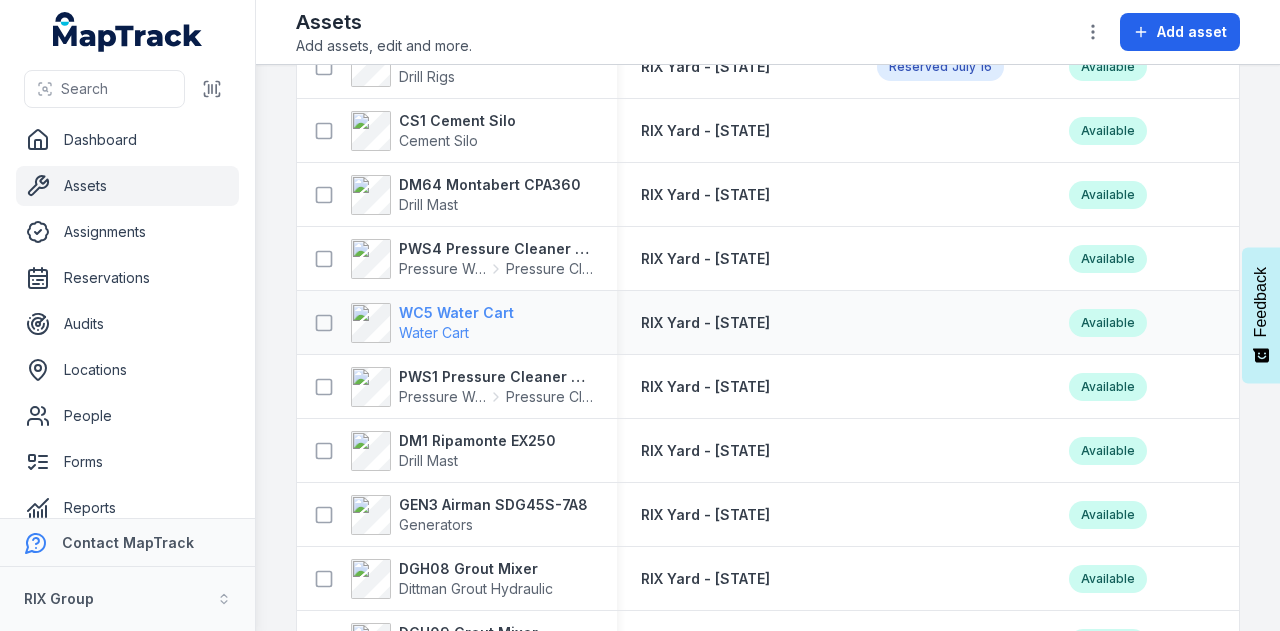 click on "WC5 Water Cart" at bounding box center (456, 313) 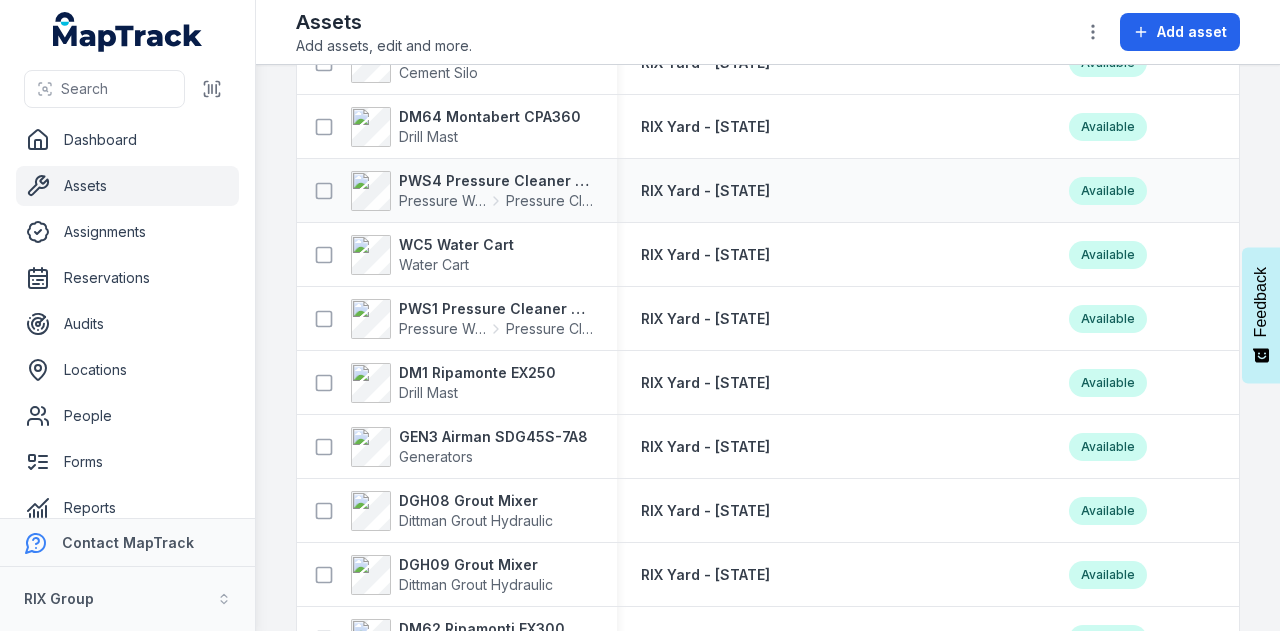 scroll, scrollTop: 1800, scrollLeft: 0, axis: vertical 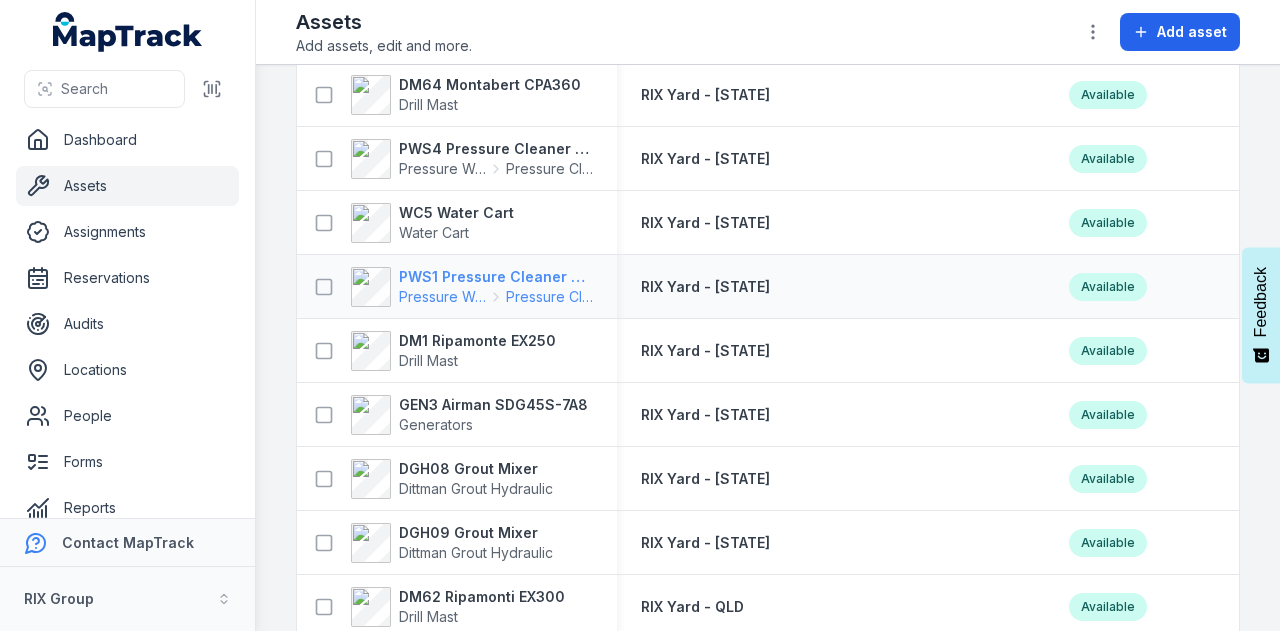 click on "Pressure Washers" at bounding box center [442, 297] 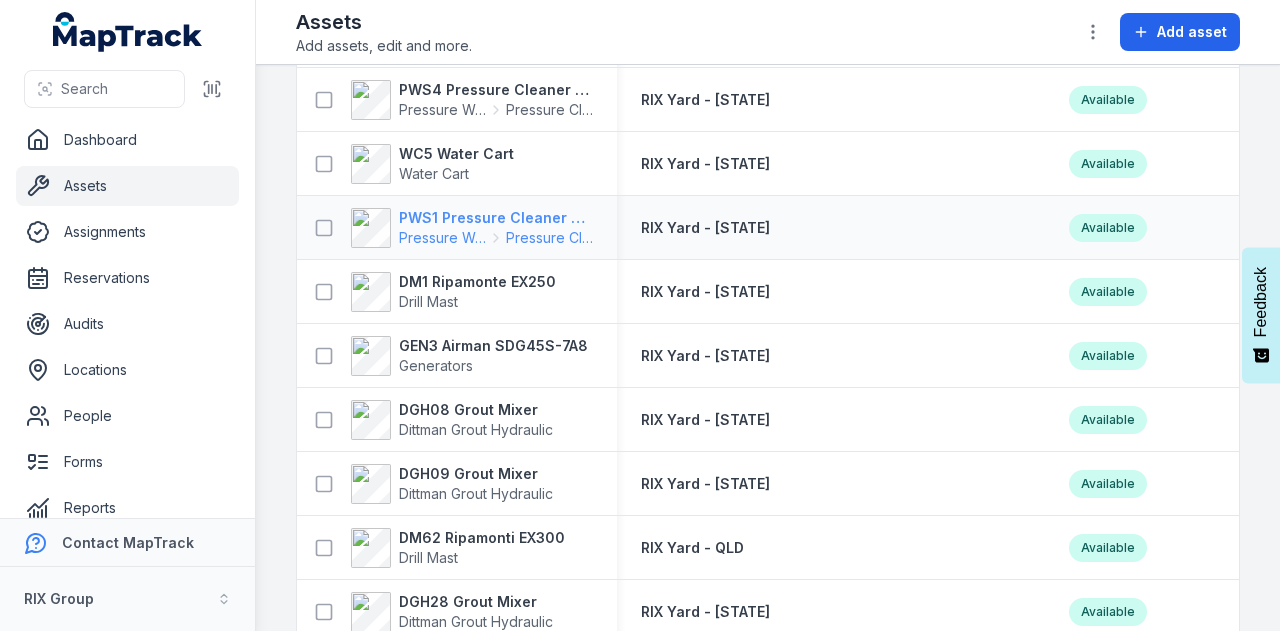 scroll, scrollTop: 1900, scrollLeft: 0, axis: vertical 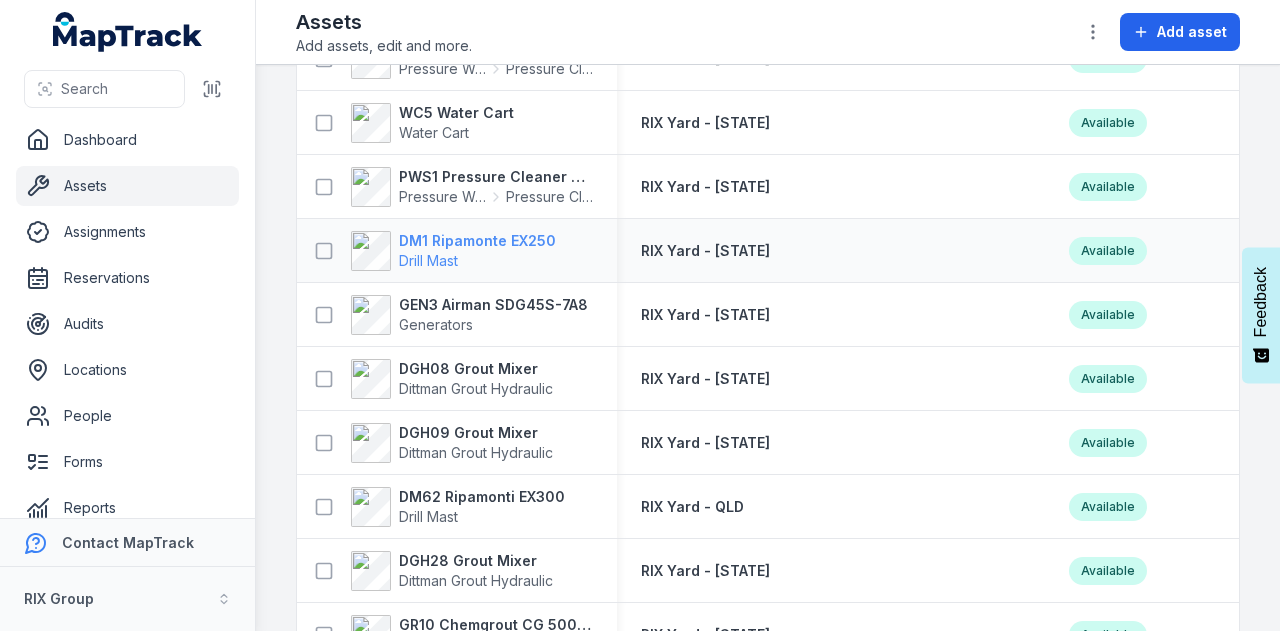 click on "DM1 Ripamonte EX250" at bounding box center [477, 241] 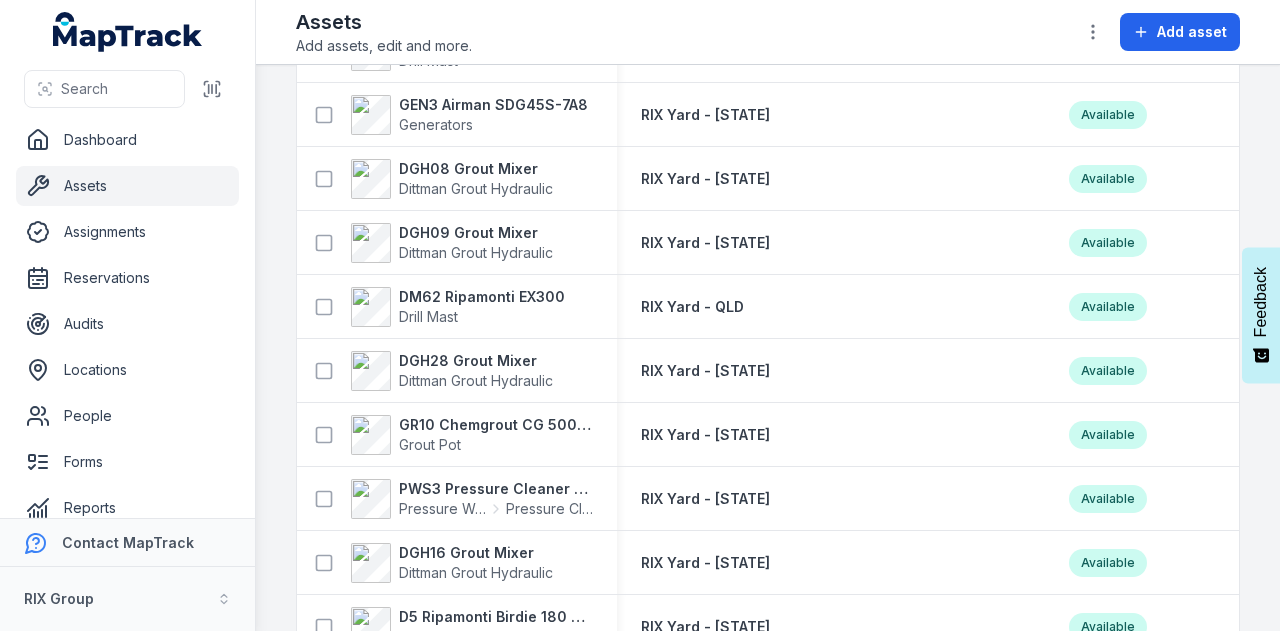 scroll, scrollTop: 2000, scrollLeft: 0, axis: vertical 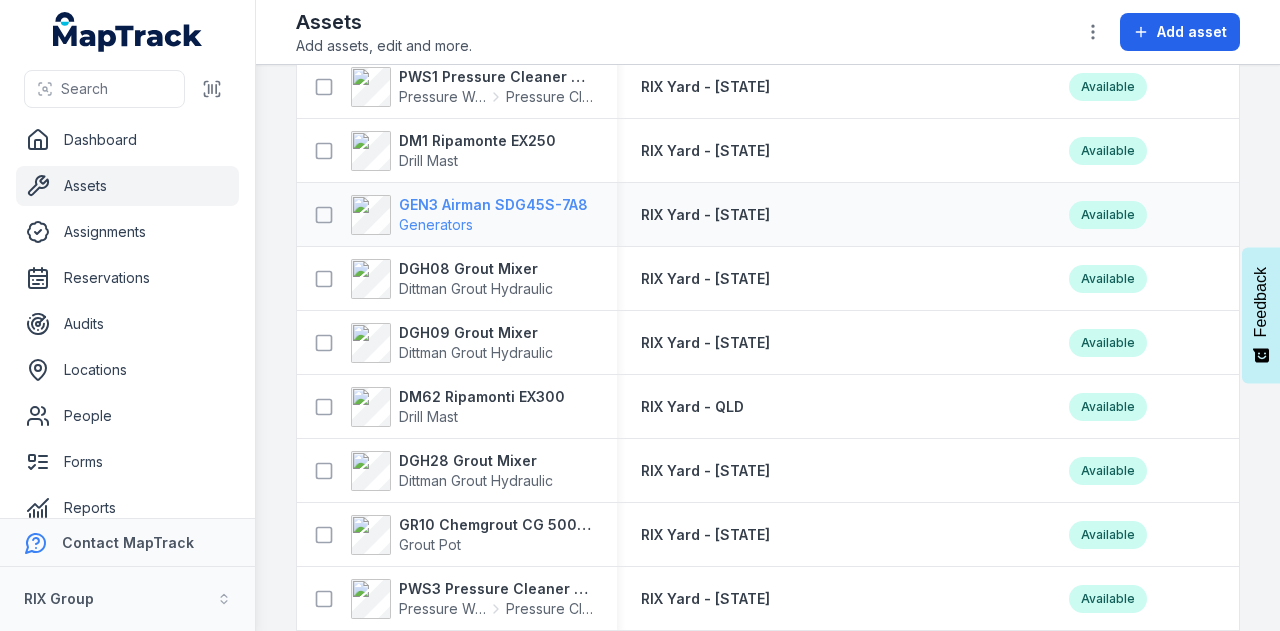 click on "GEN3 Airman SDG45S-7A8" at bounding box center [493, 205] 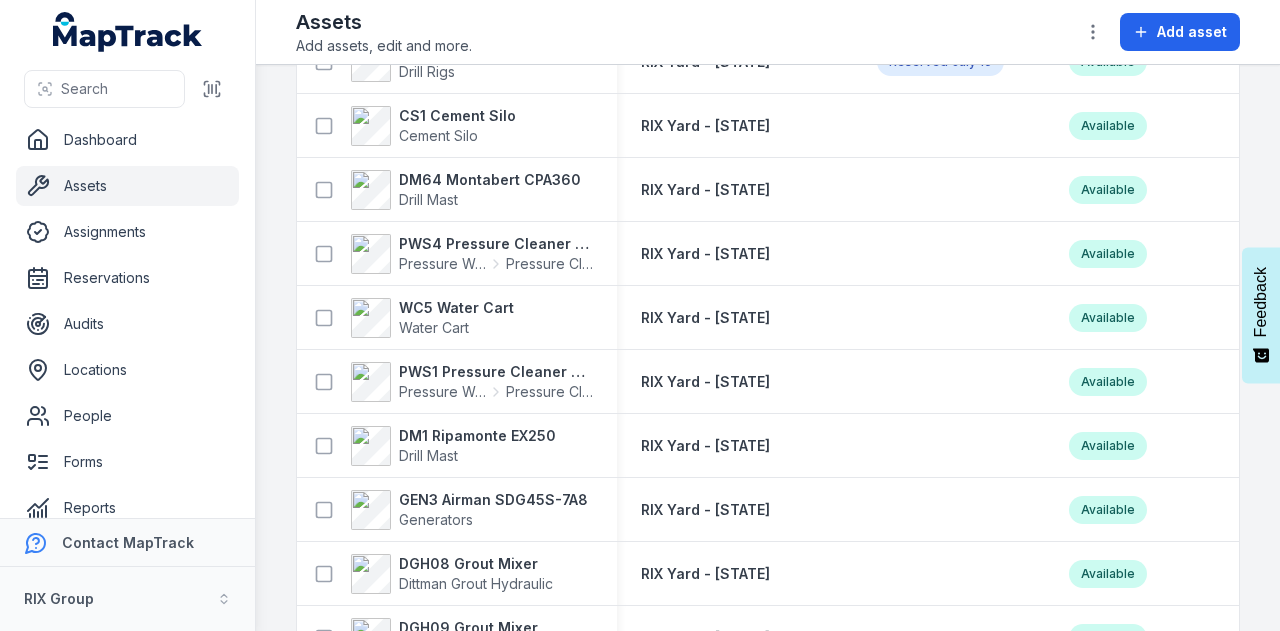 scroll, scrollTop: 1800, scrollLeft: 0, axis: vertical 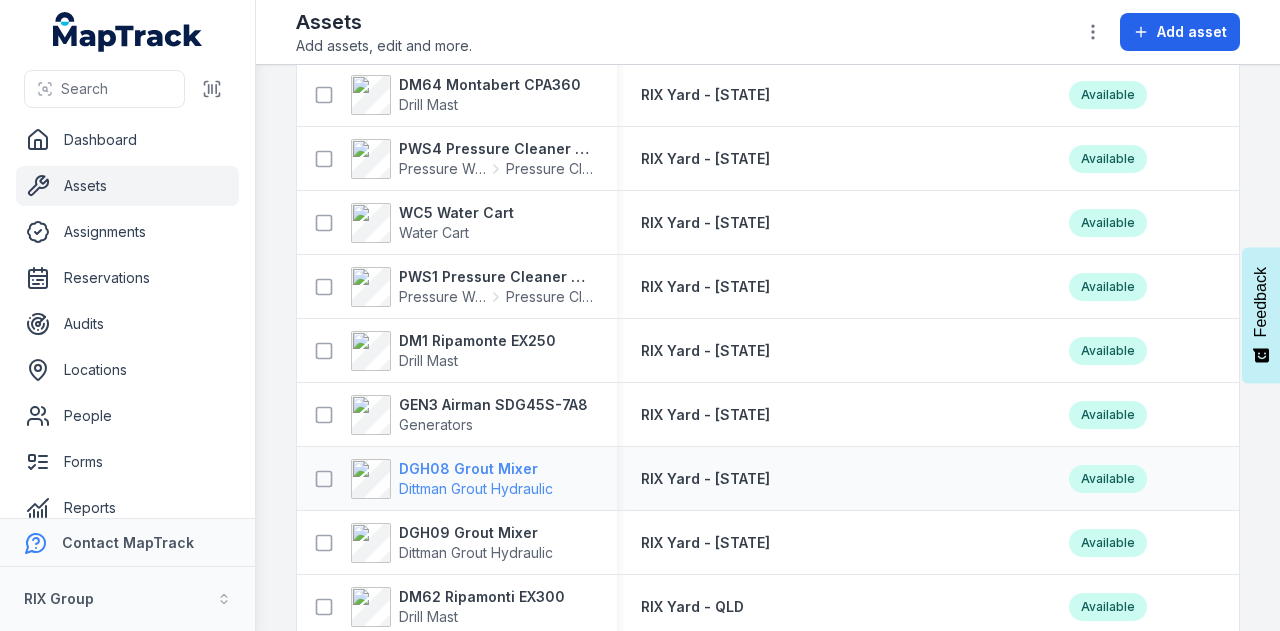 click on "DGH08 Grout Mixer" at bounding box center (476, 469) 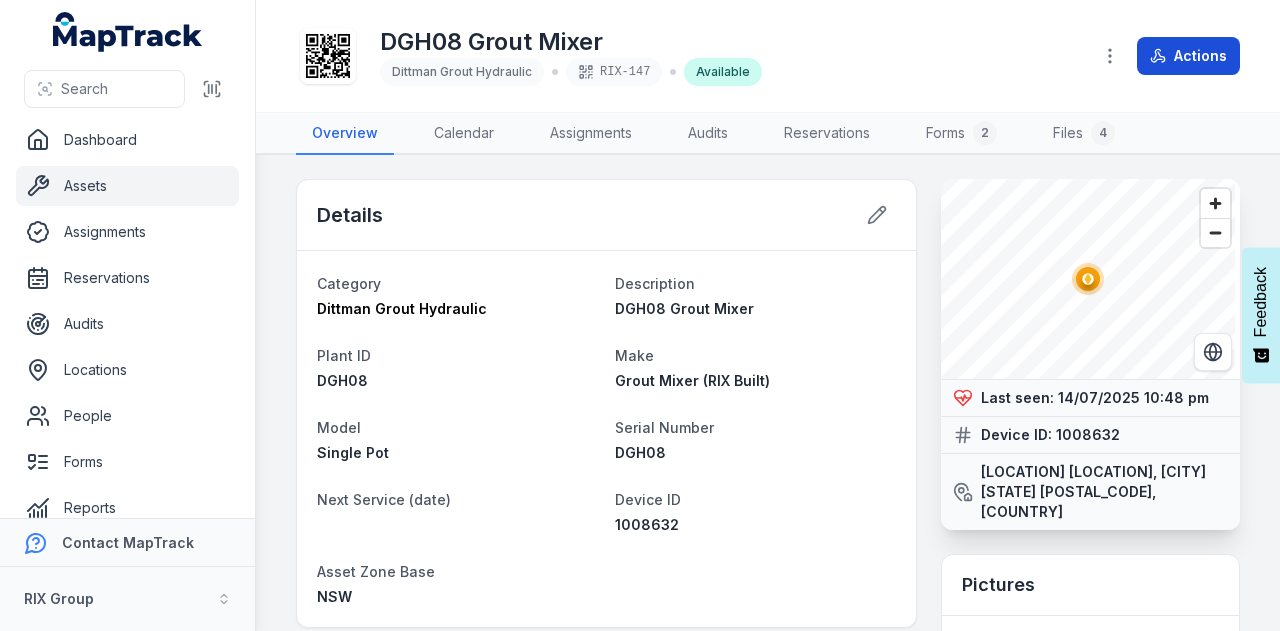 click 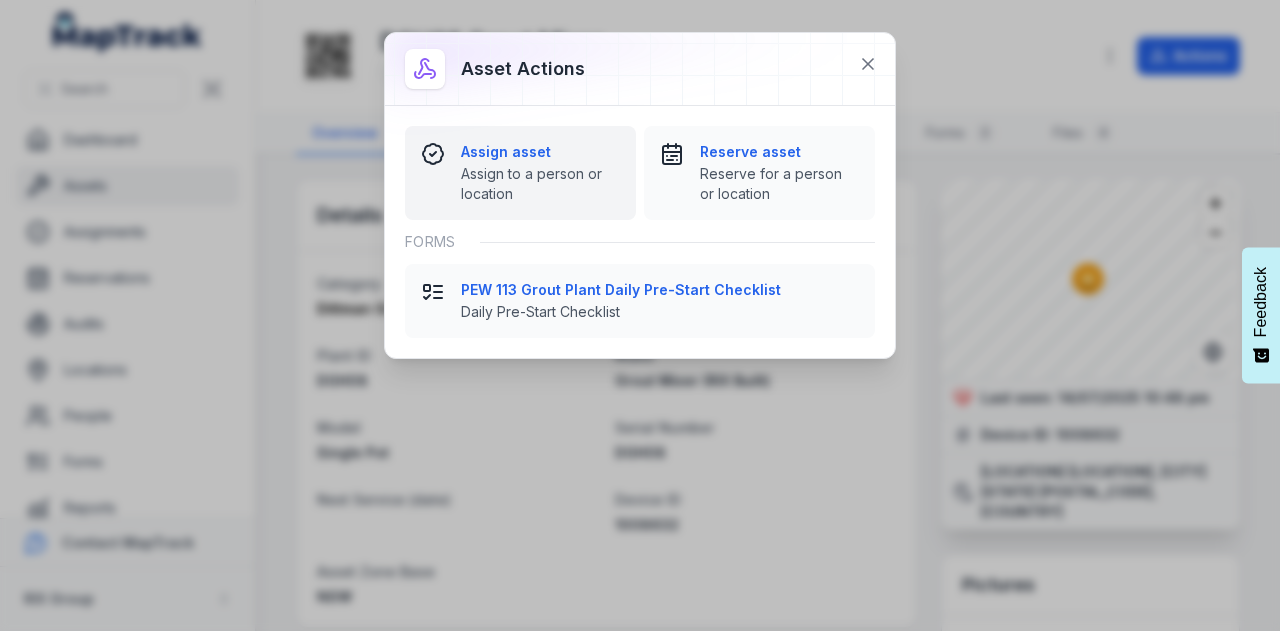 click on "Assign asset" at bounding box center [540, 152] 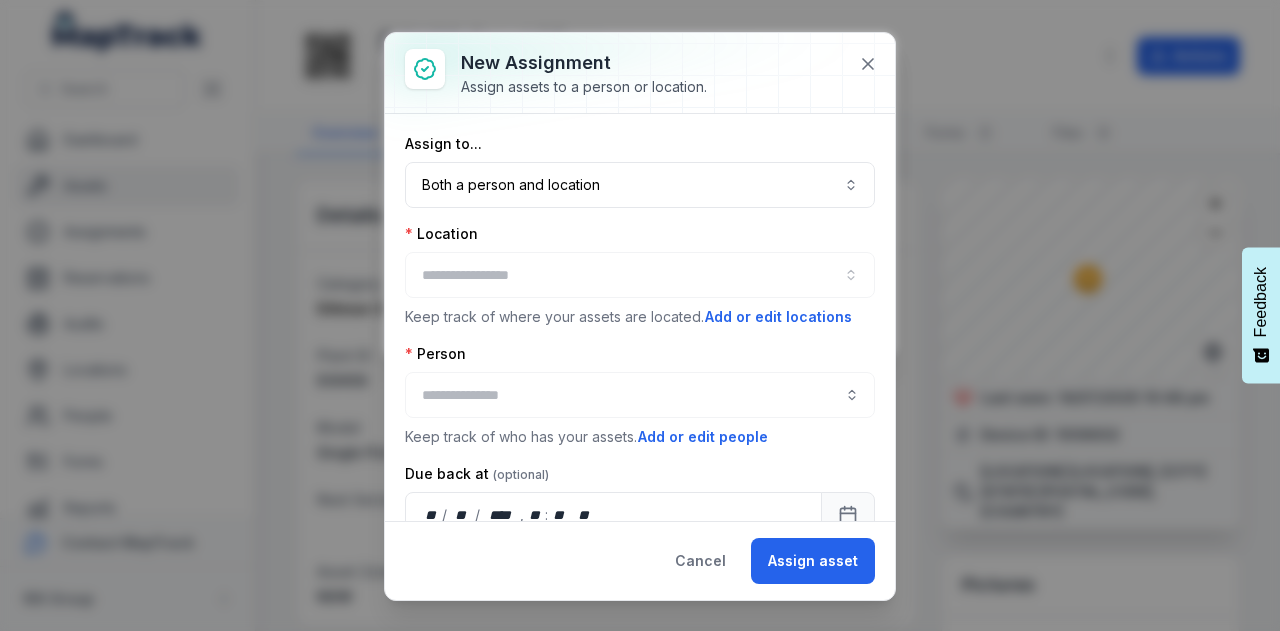click at bounding box center (640, 275) 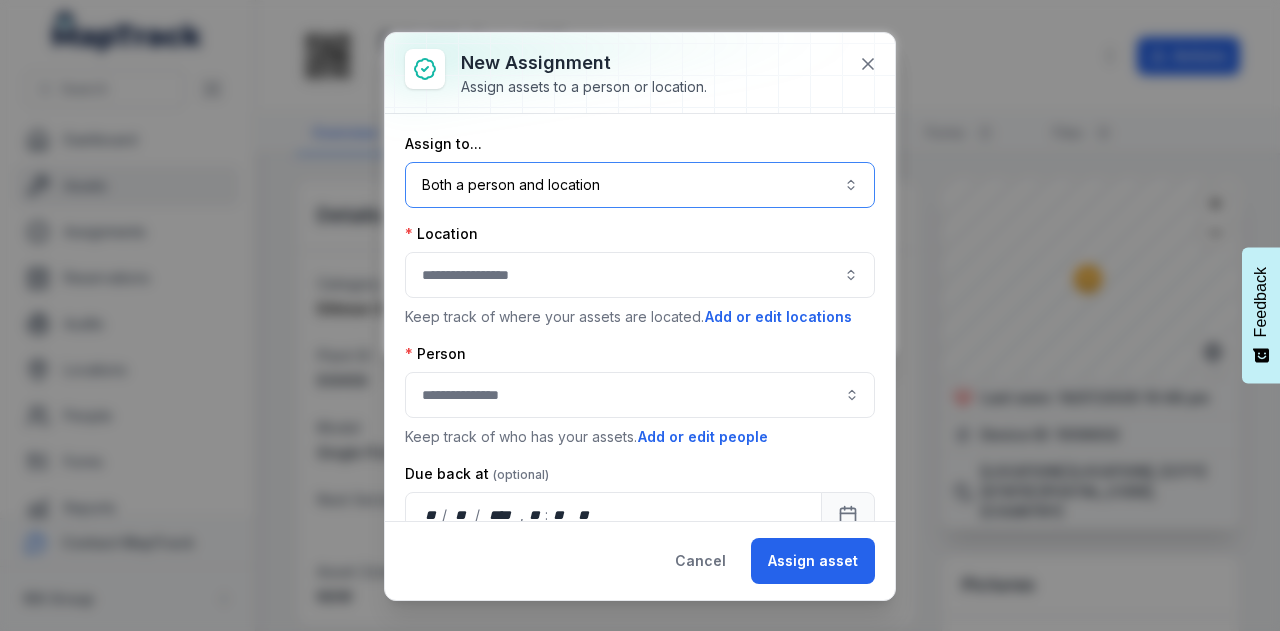 click on "Both a person and location ****" at bounding box center [640, 185] 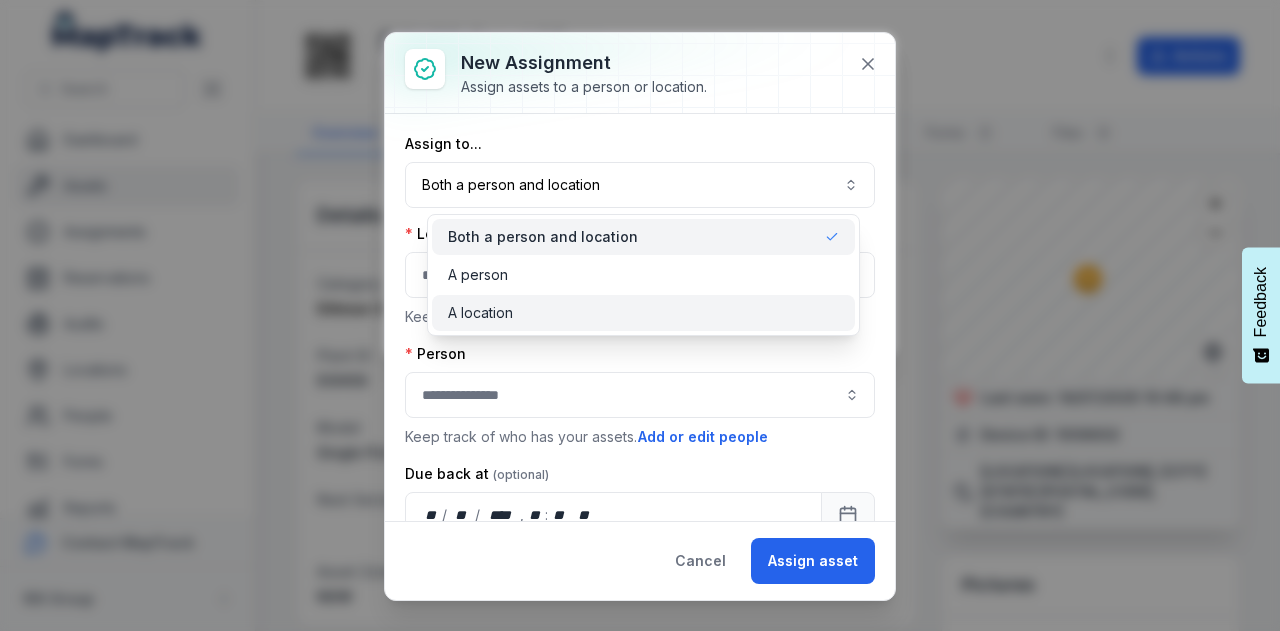 drag, startPoint x: 597, startPoint y: 303, endPoint x: 568, endPoint y: 276, distance: 39.623226 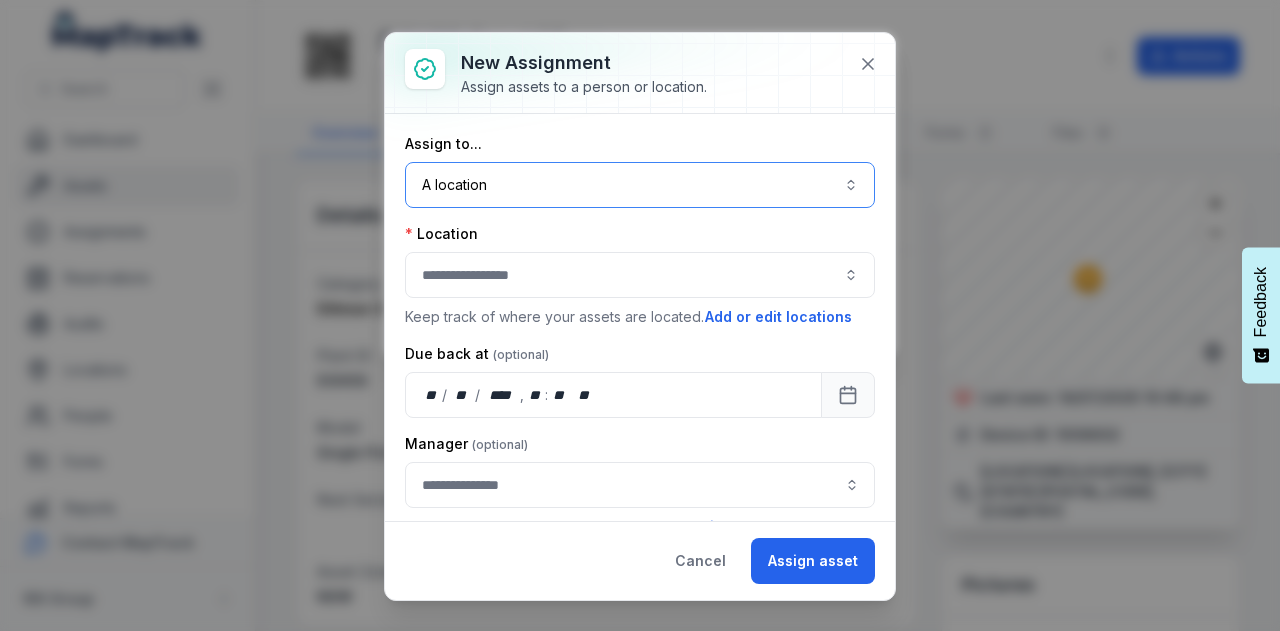 click at bounding box center (640, 275) 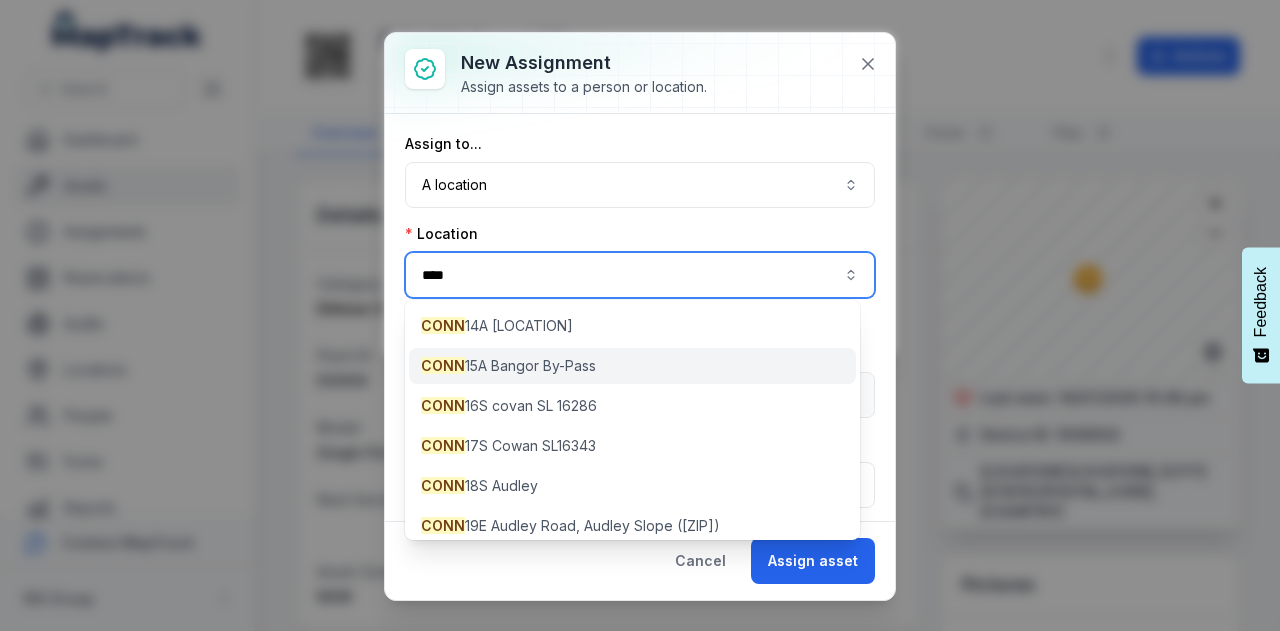 type on "****" 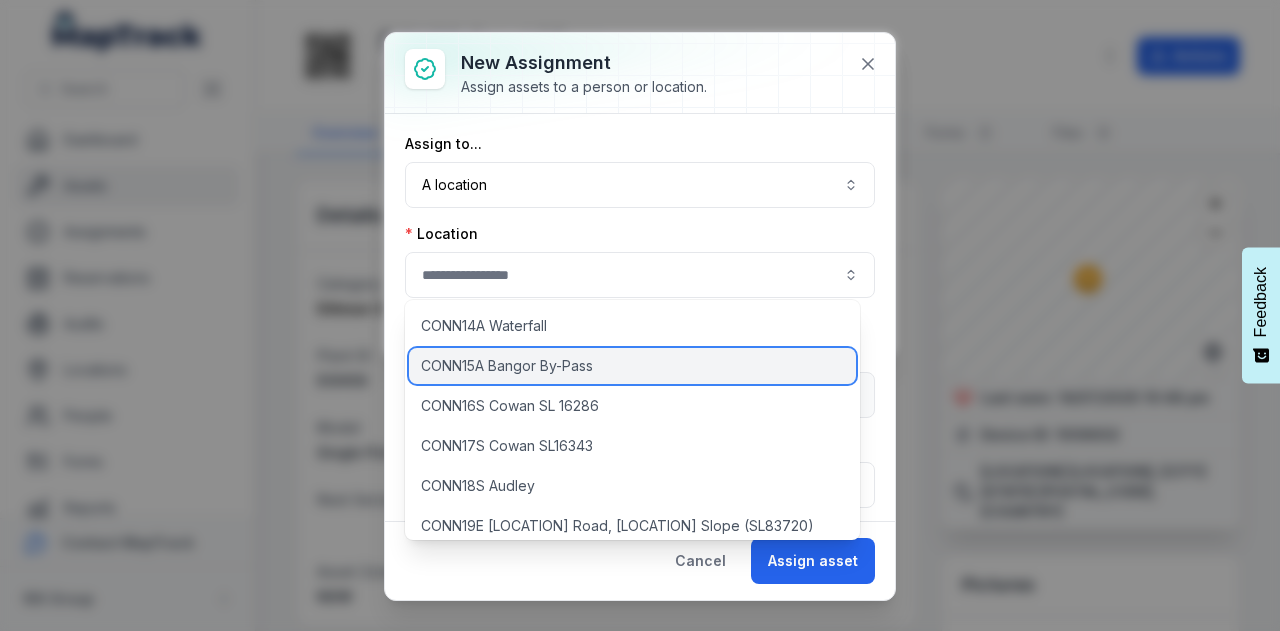 click on "CONN15A Bangor By-Pass" at bounding box center [507, 366] 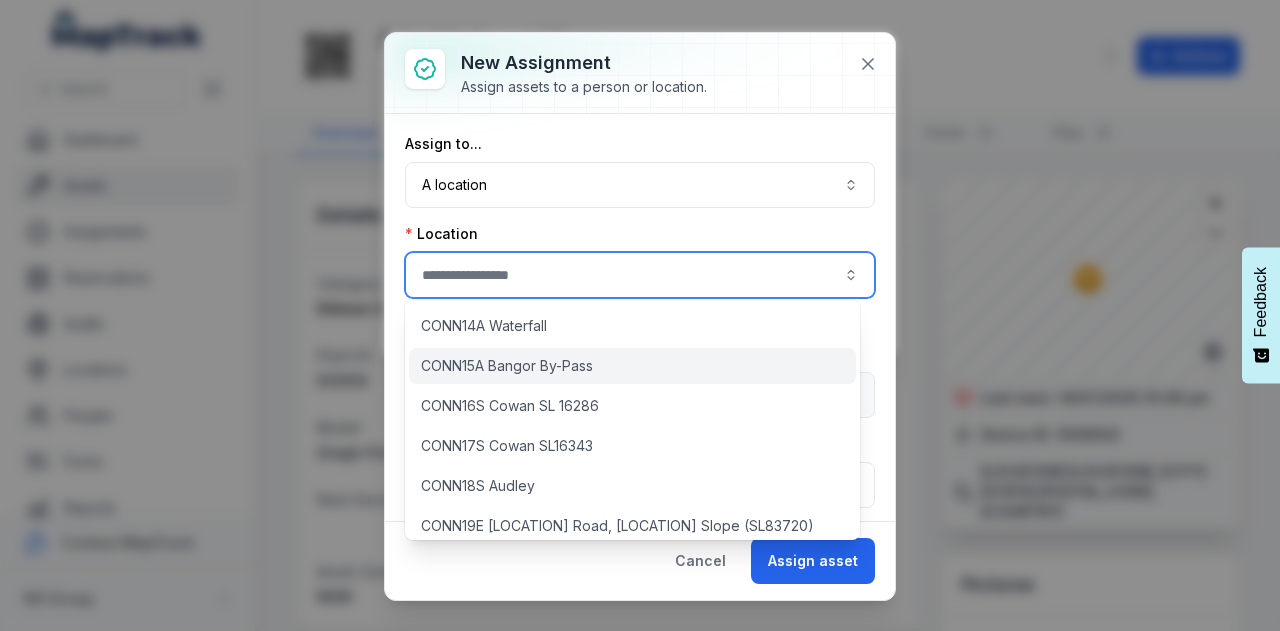 type on "**********" 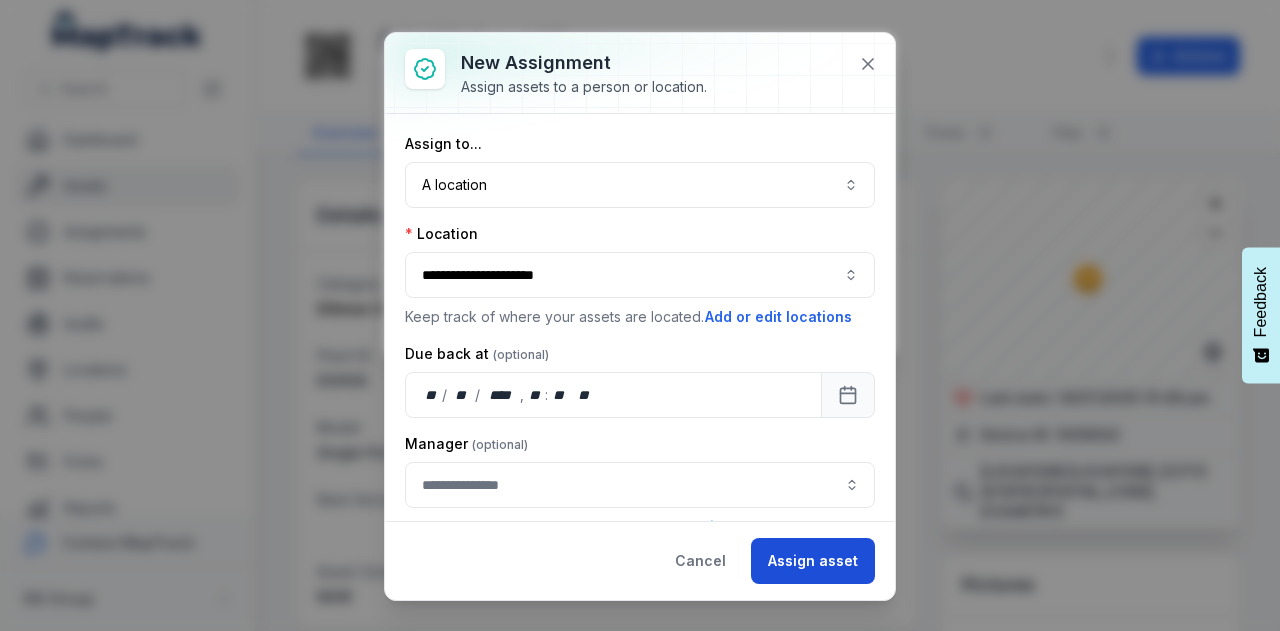click on "Assign asset" at bounding box center [813, 561] 